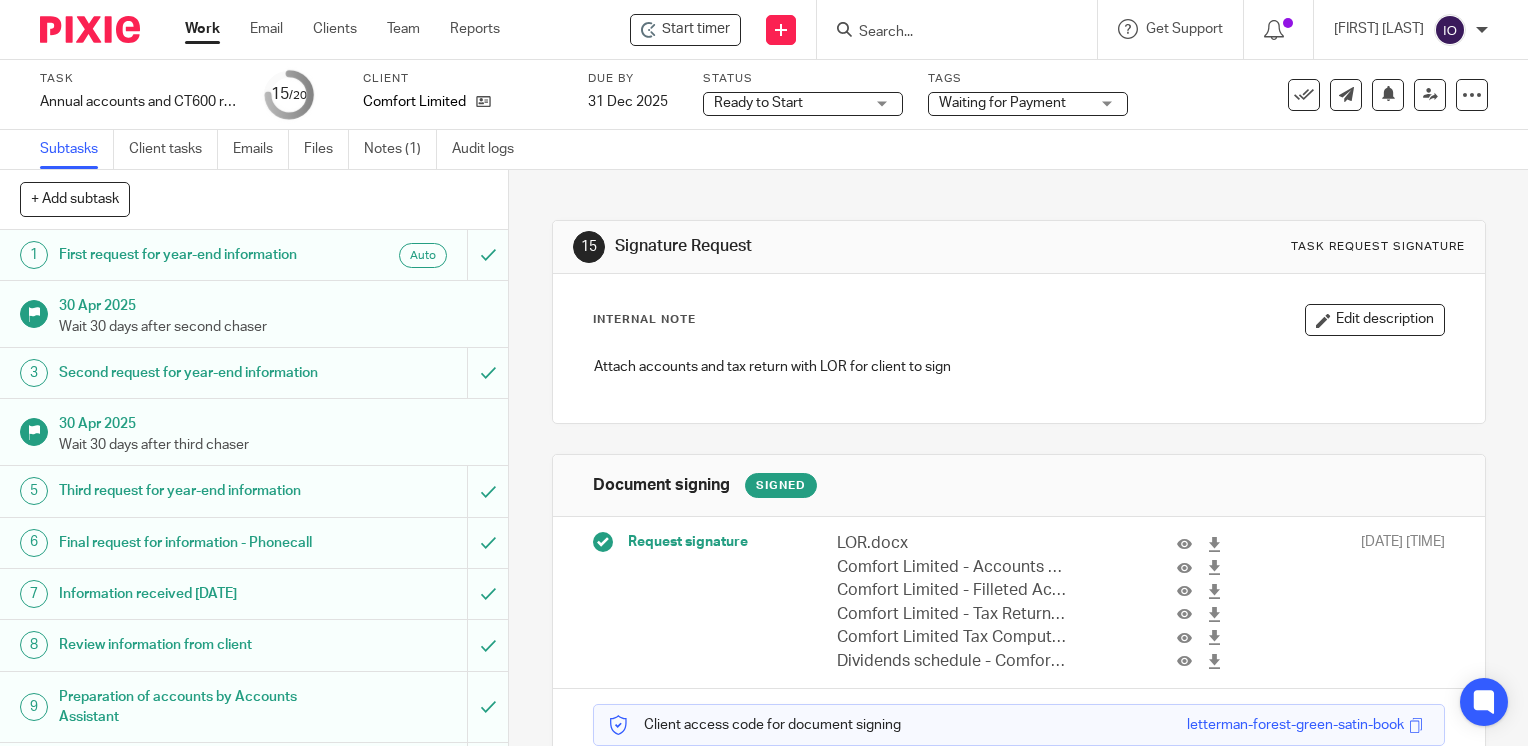 scroll, scrollTop: 0, scrollLeft: 0, axis: both 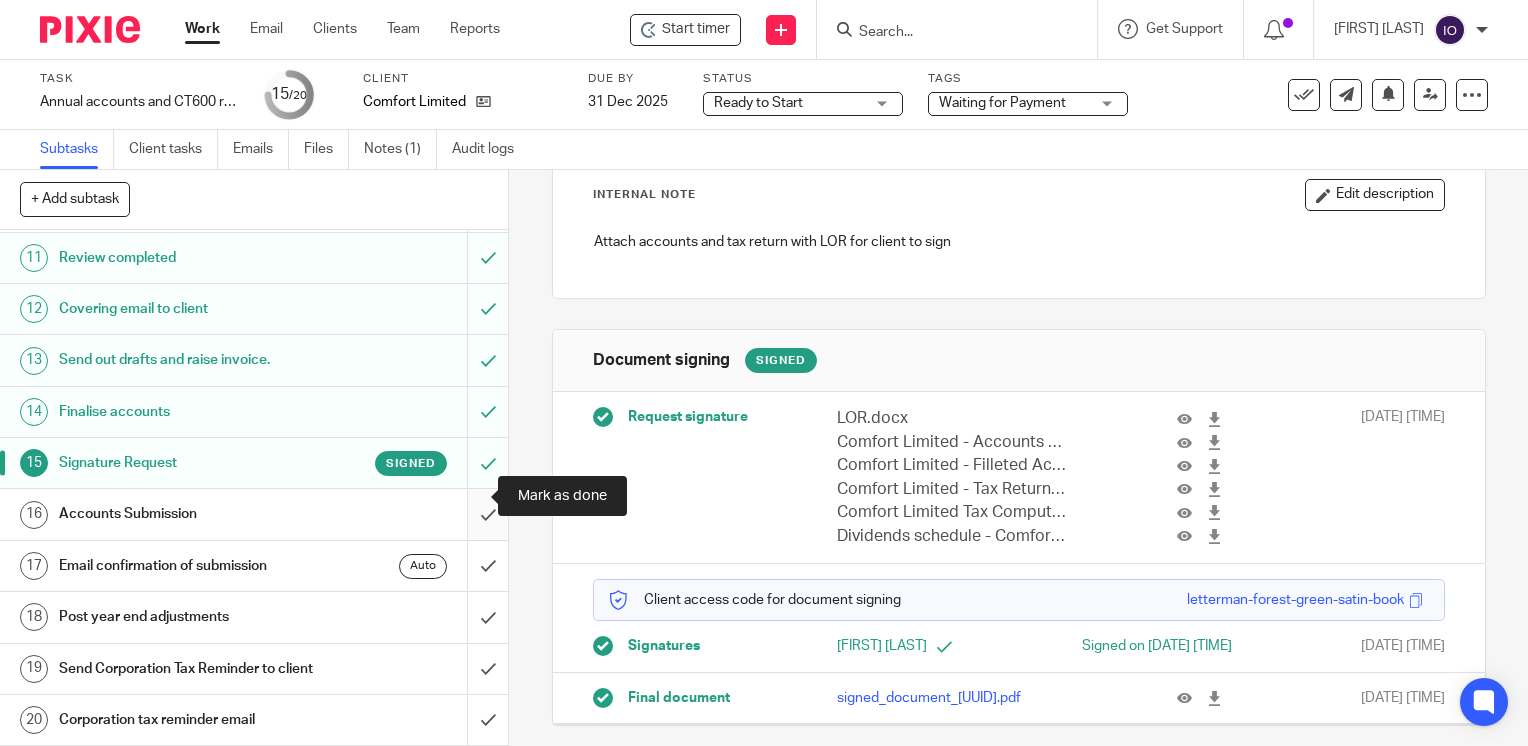 click at bounding box center [254, 514] 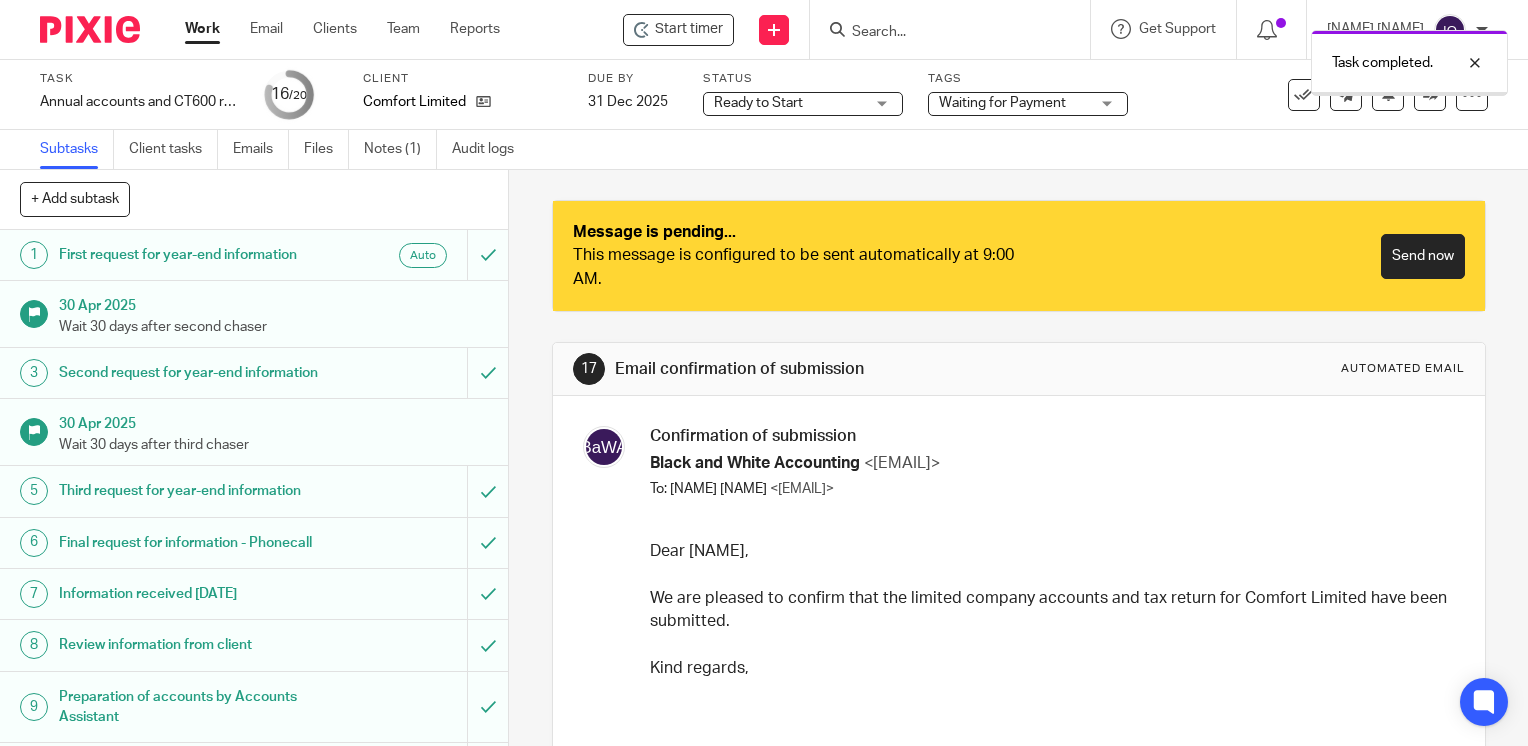 scroll, scrollTop: 0, scrollLeft: 0, axis: both 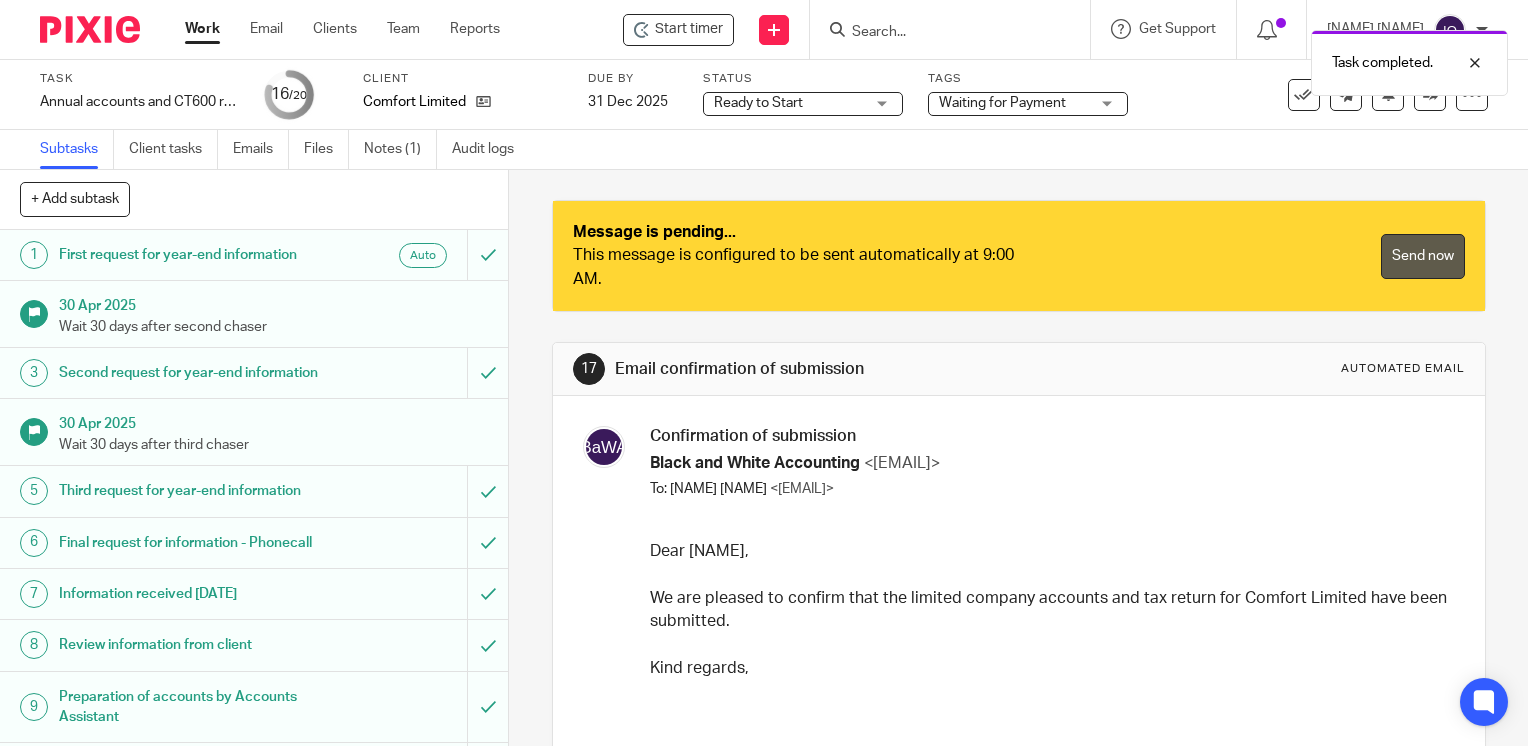 click on "Send now" at bounding box center [1423, 256] 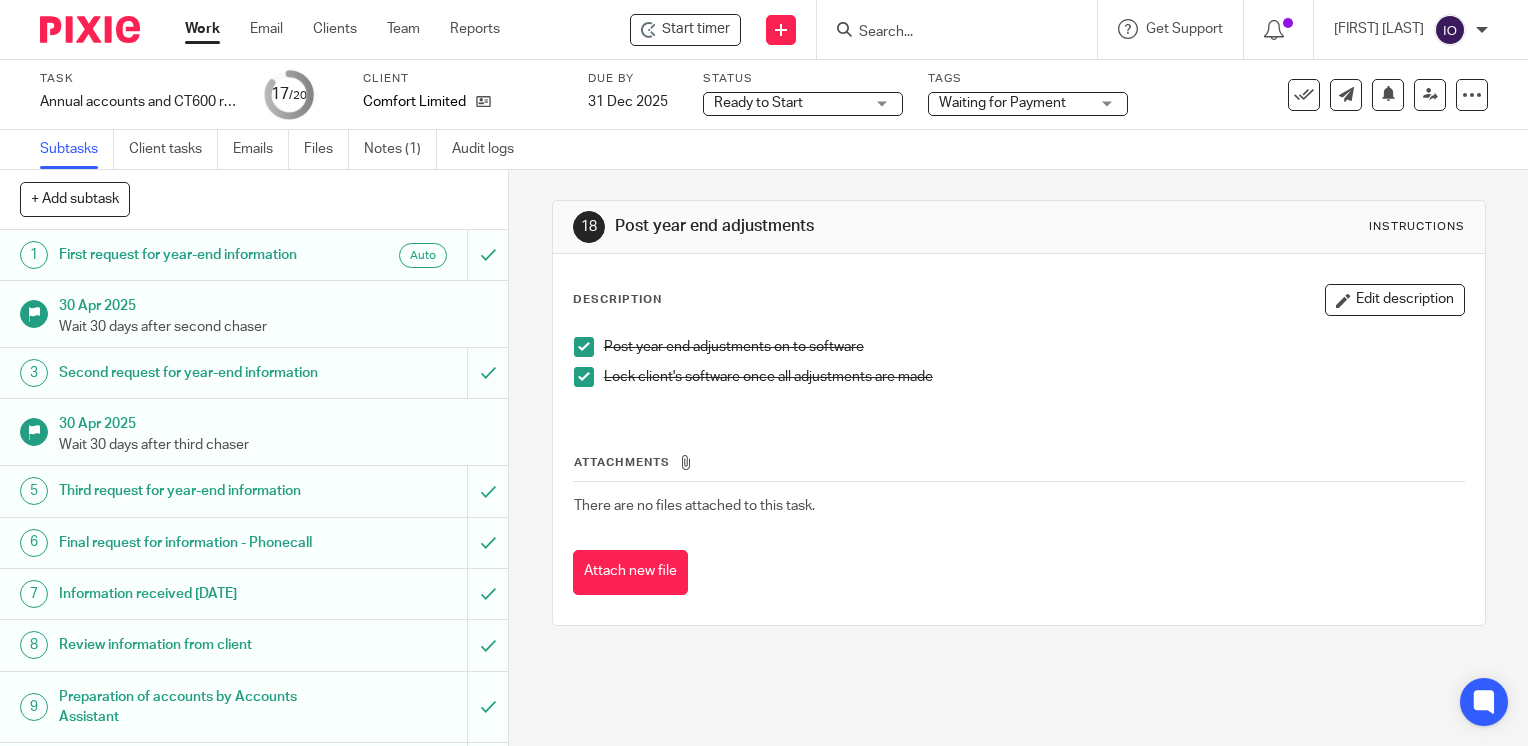 scroll, scrollTop: 0, scrollLeft: 0, axis: both 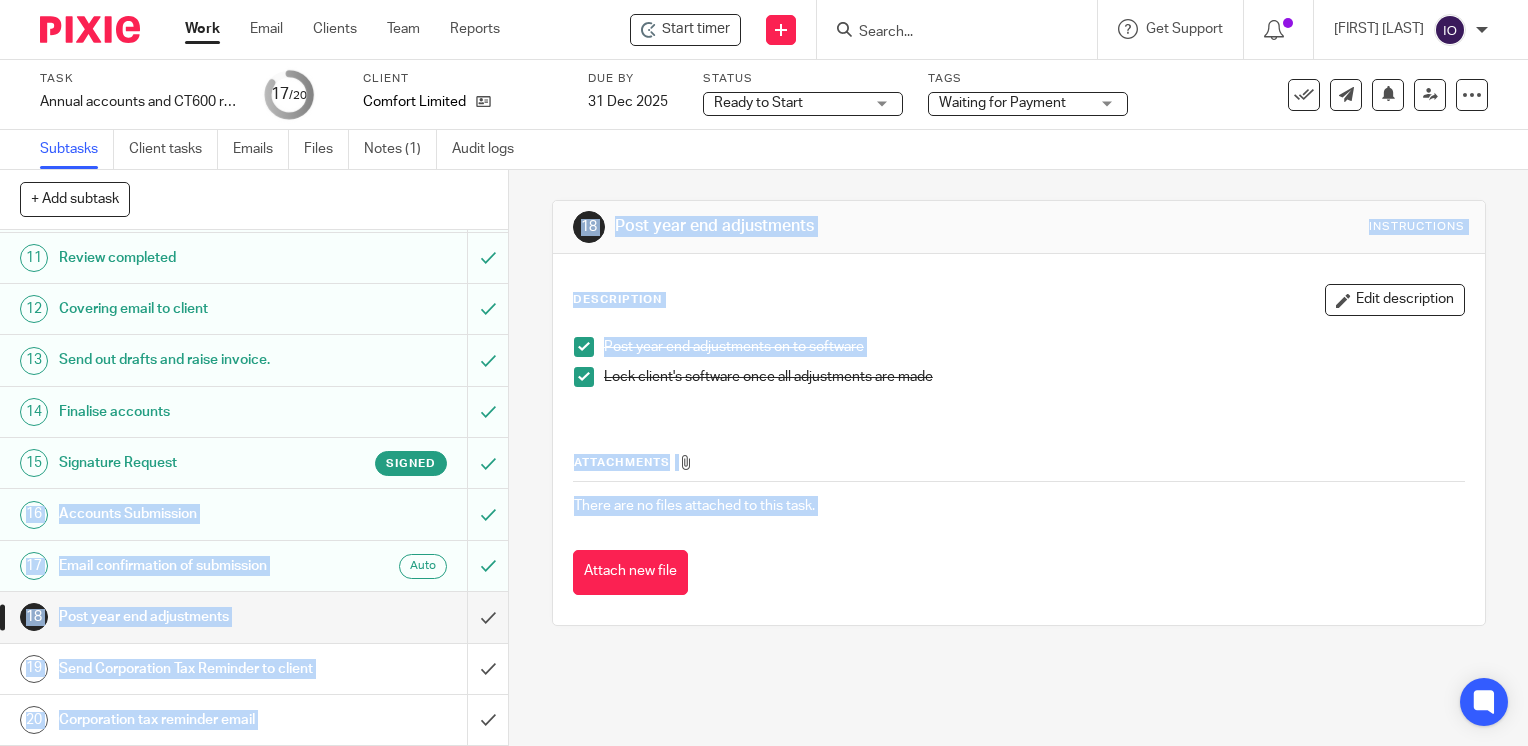 click at bounding box center [584, 377] 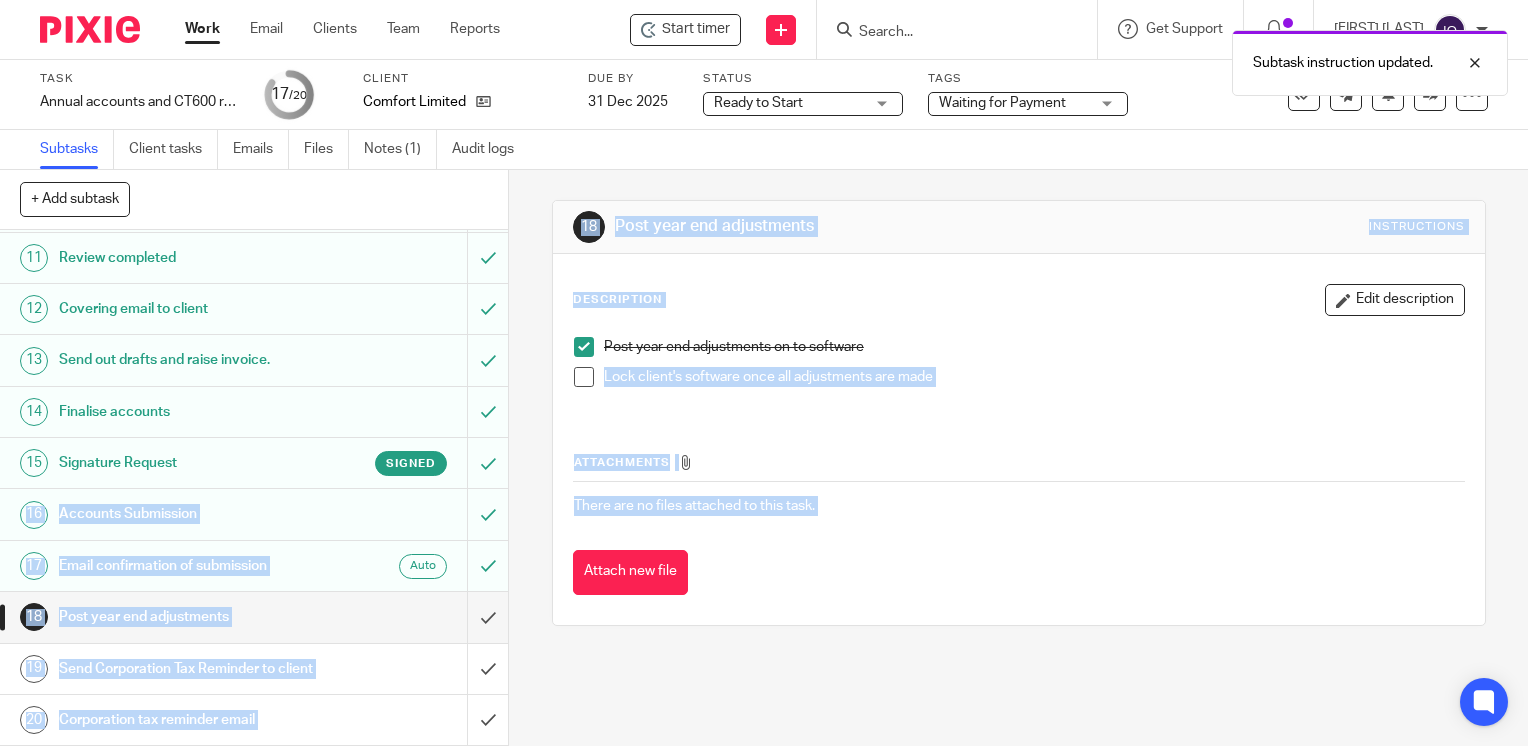 click at bounding box center (584, 347) 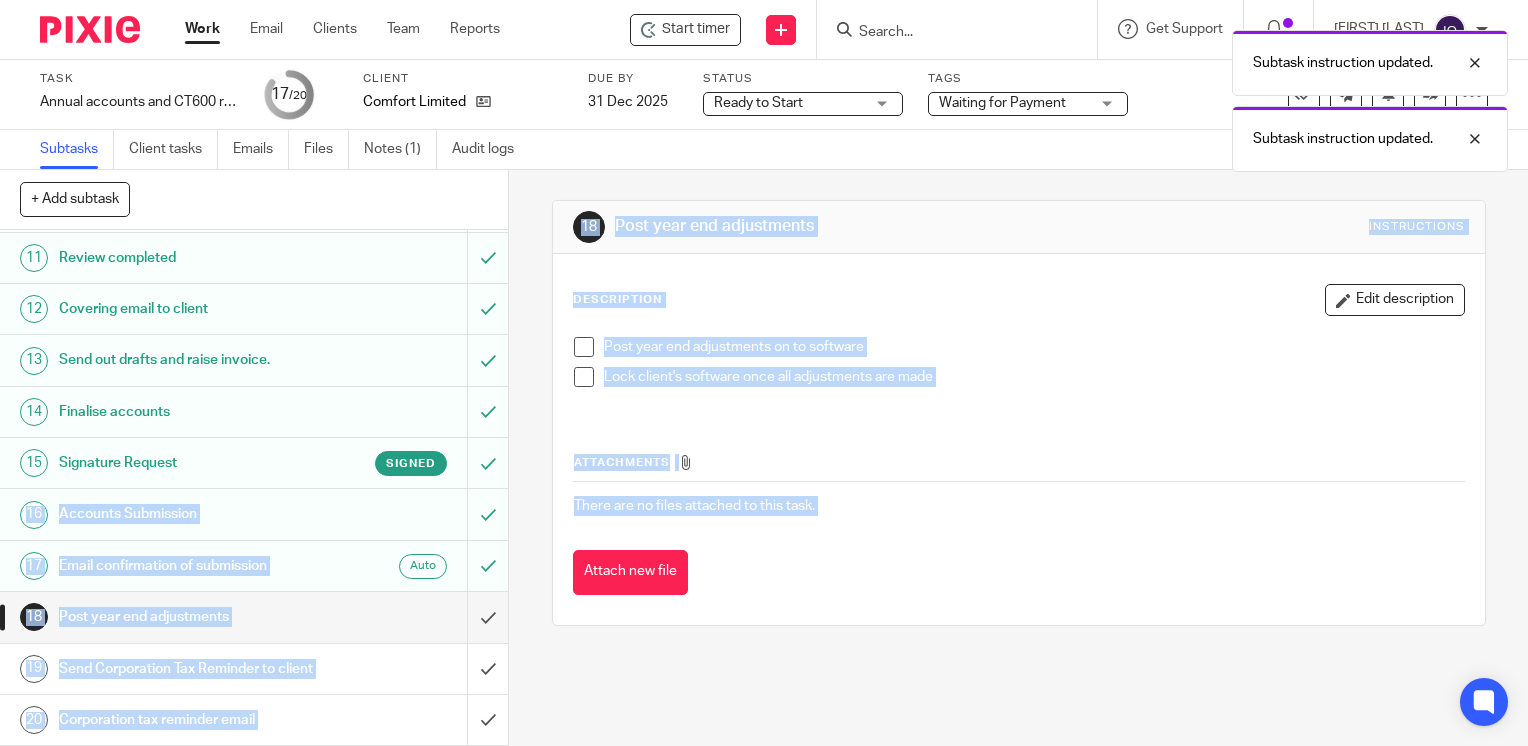 click on "Description
Edit description
Post year end adjustments on to software   Lock client's software once all adjustments are made           Attachments     There are no files attached to this task.   Attach new file" at bounding box center [1019, 439] 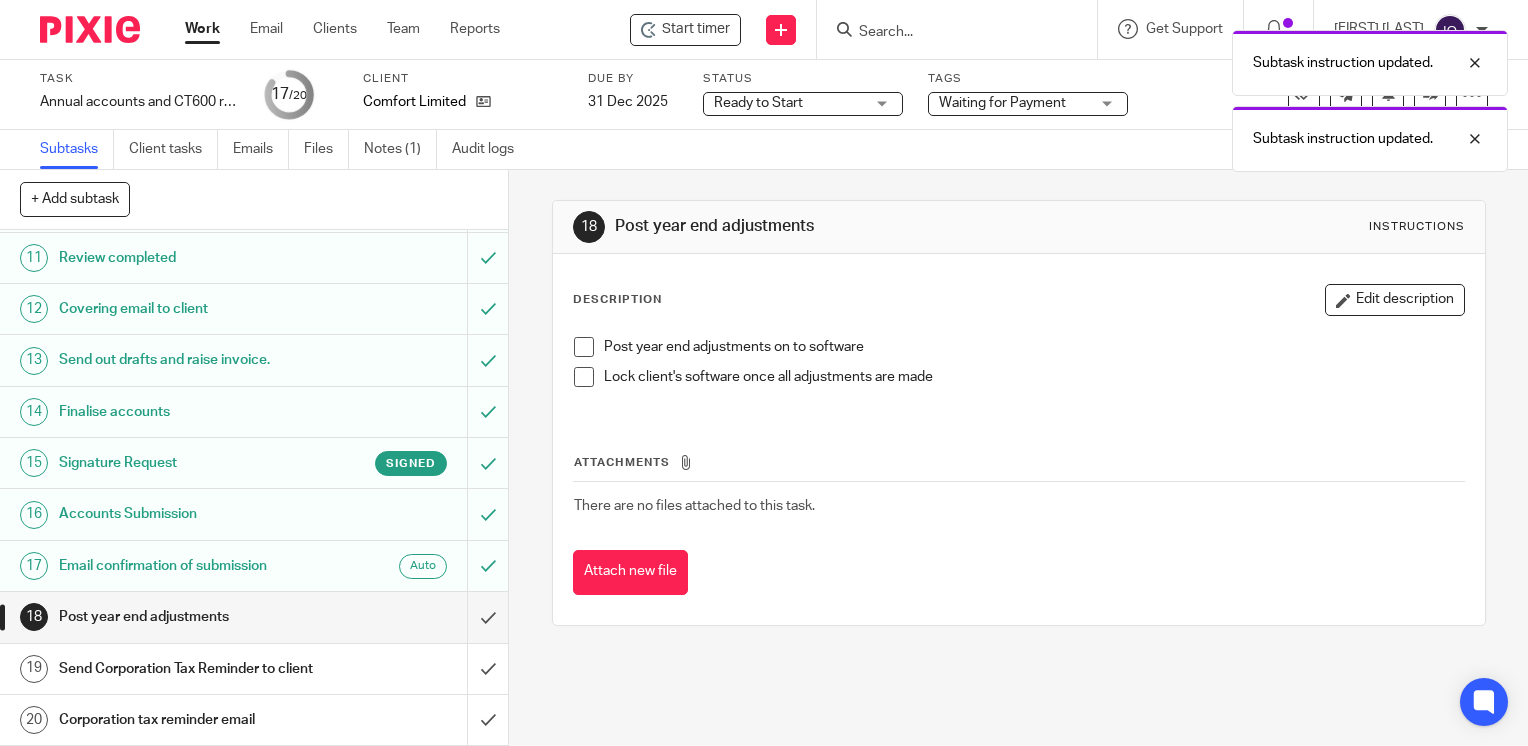 click on "Subtask instruction updated. Subtask instruction updated." at bounding box center [1136, 96] 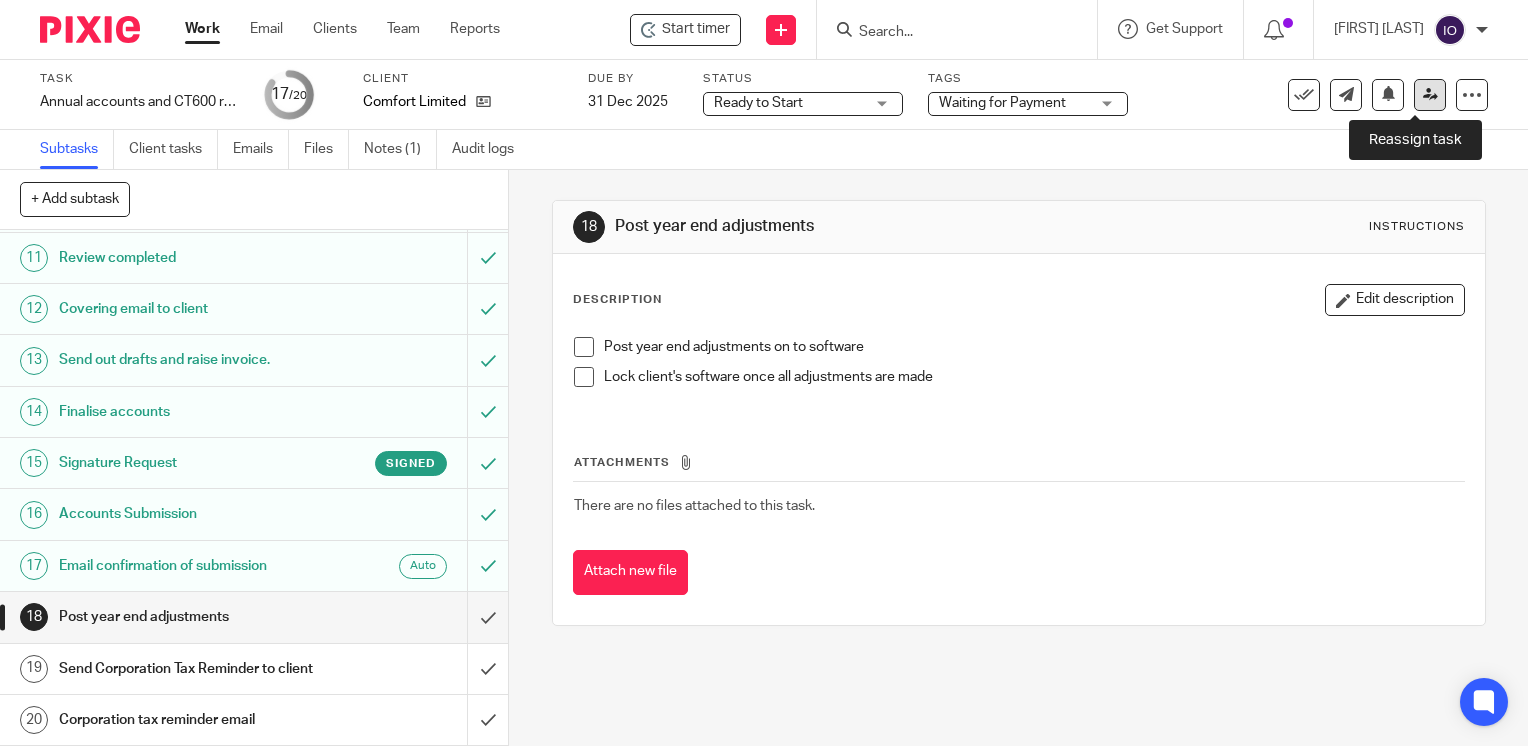 click at bounding box center [1430, 94] 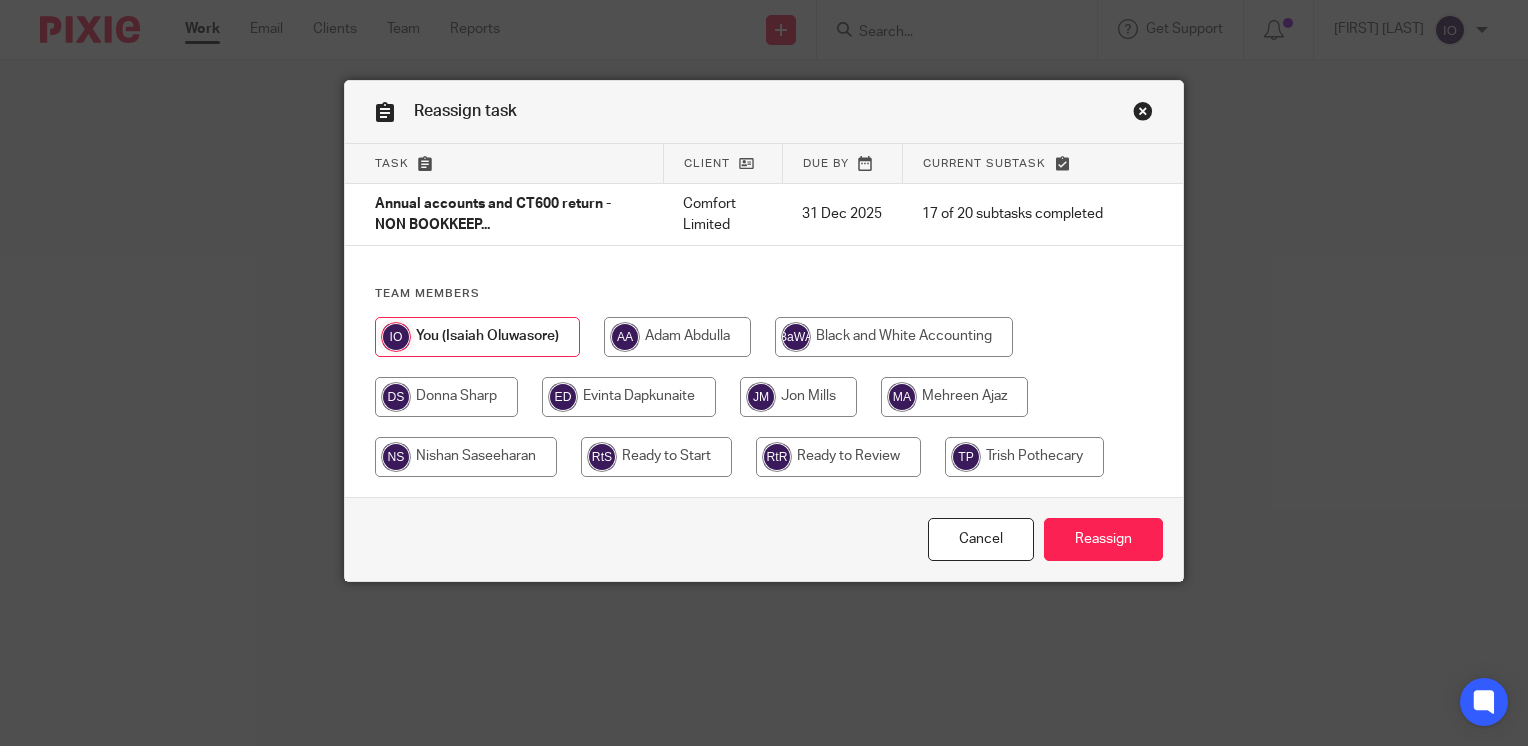 scroll, scrollTop: 0, scrollLeft: 0, axis: both 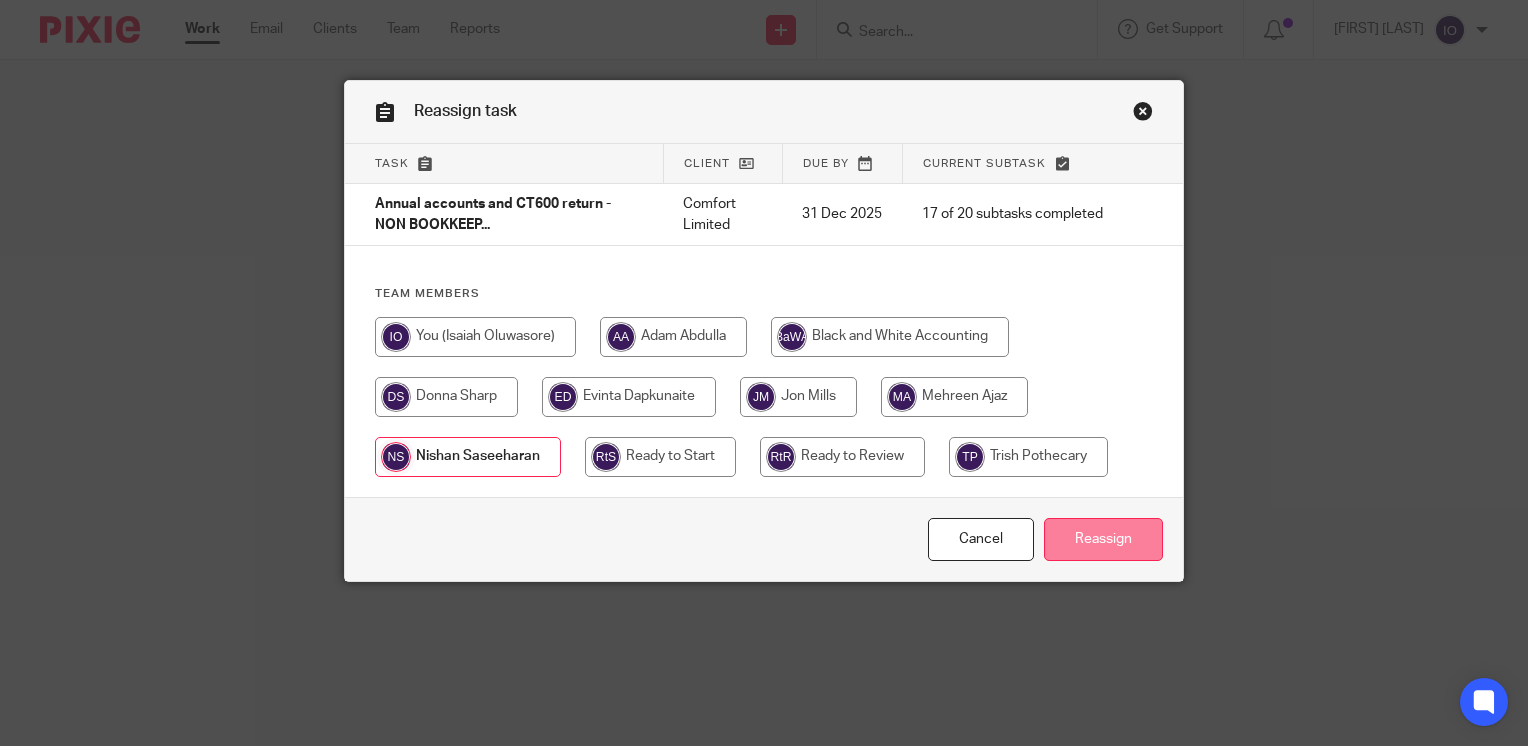 click on "Reassign" at bounding box center [1103, 539] 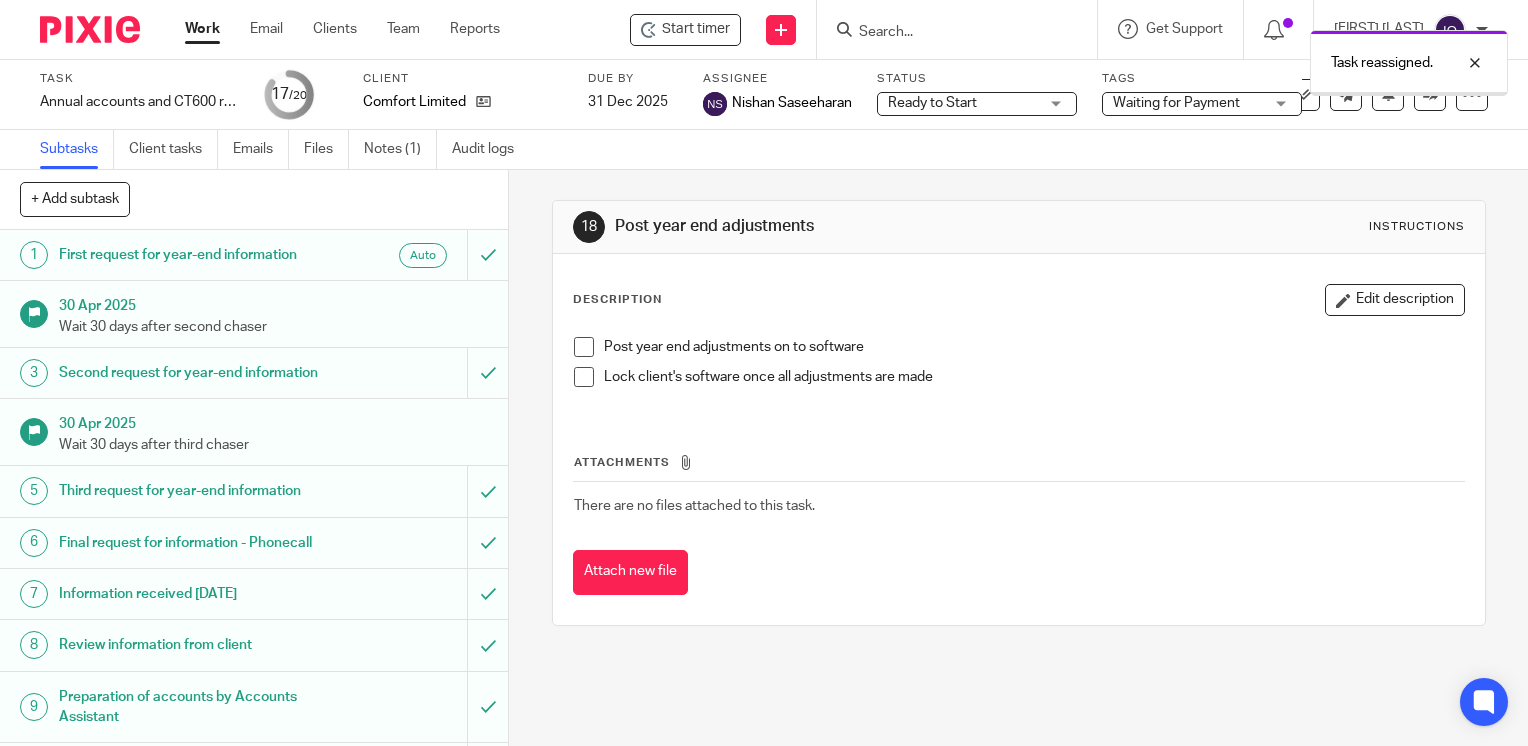 scroll, scrollTop: 0, scrollLeft: 0, axis: both 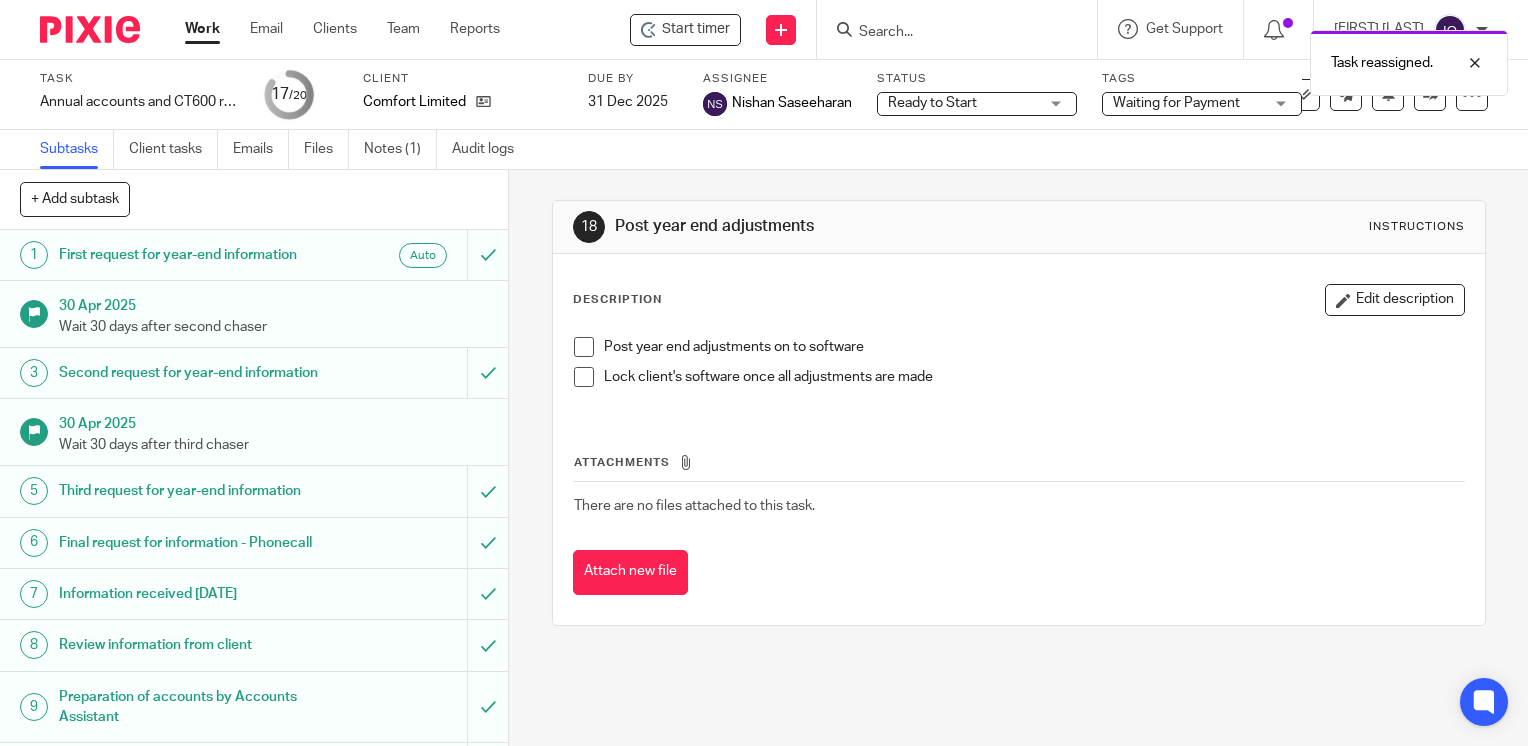 click on "Work" at bounding box center (202, 29) 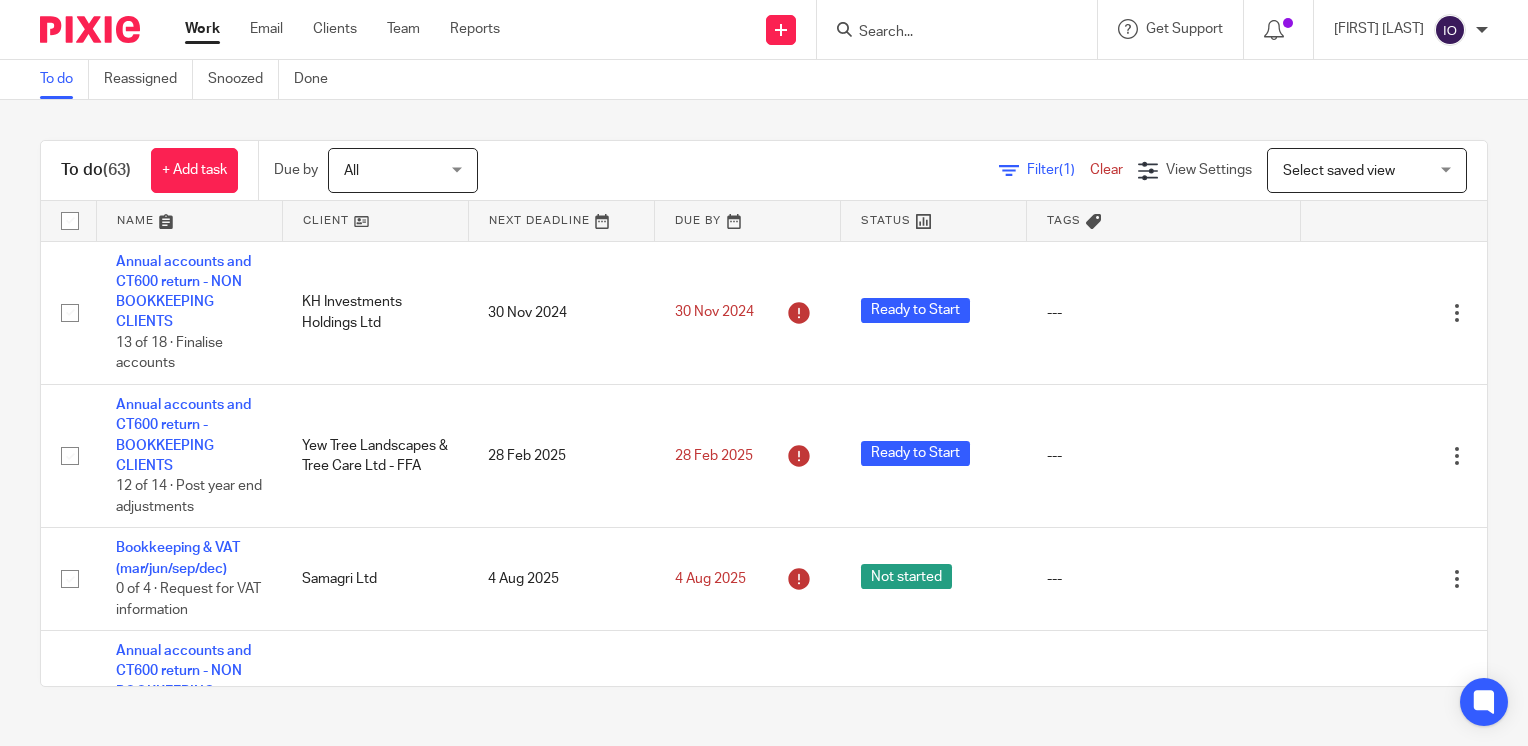 scroll, scrollTop: 0, scrollLeft: 0, axis: both 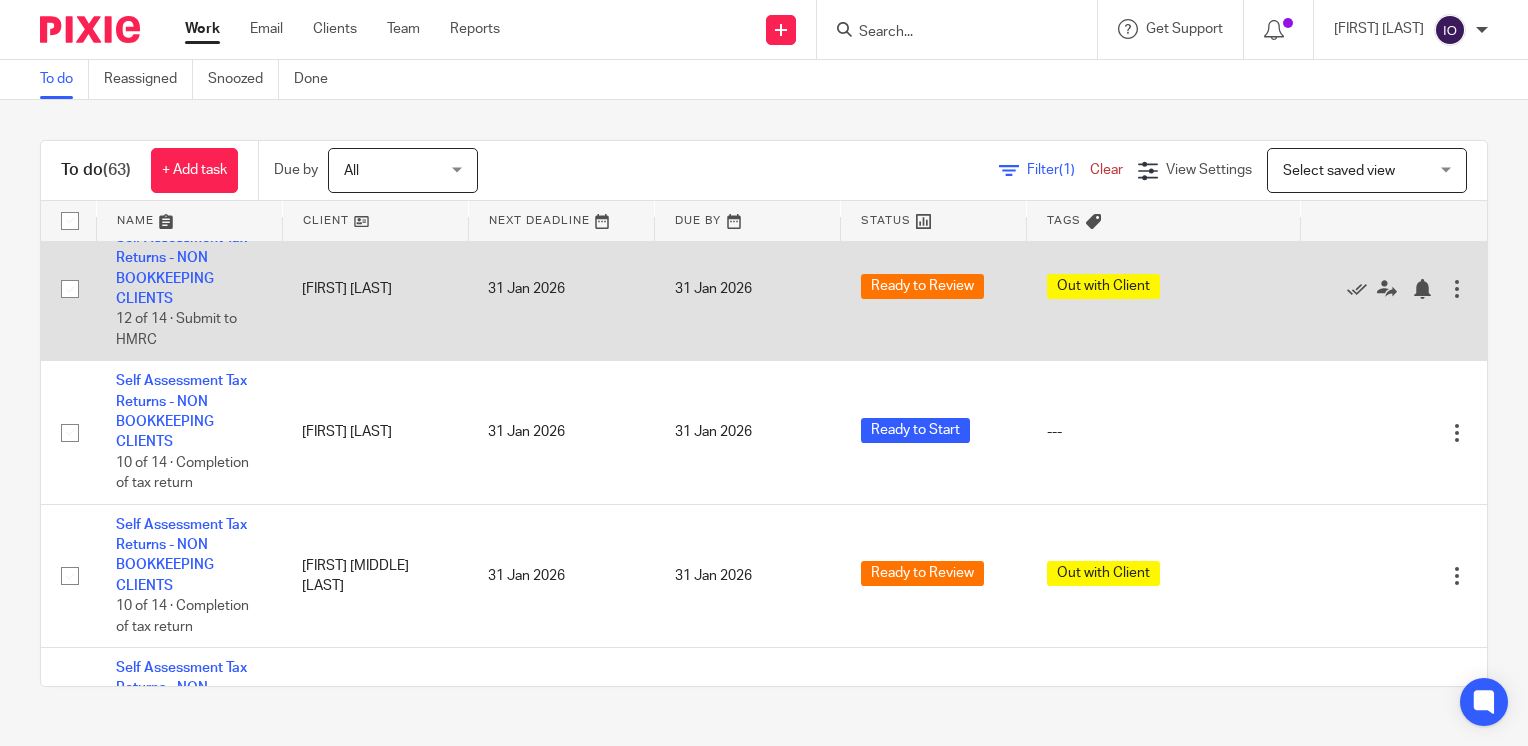 click on "Self Assessment Tax Returns - NON BOOKKEEPING CLIENTS
12
of
14 ·
Submit to HMRC" at bounding box center [189, 288] 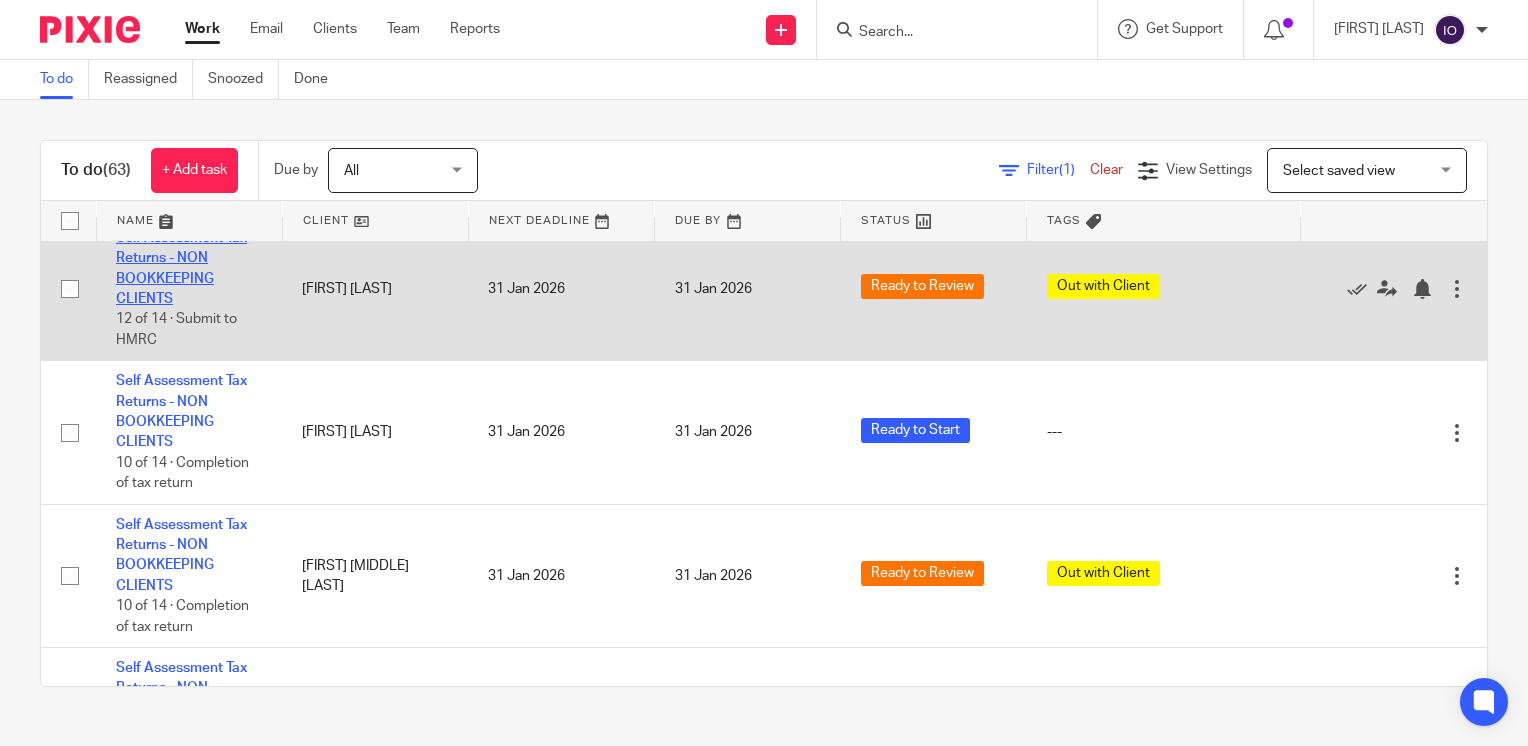click on "Self Assessment Tax Returns - NON BOOKKEEPING CLIENTS" at bounding box center (181, 268) 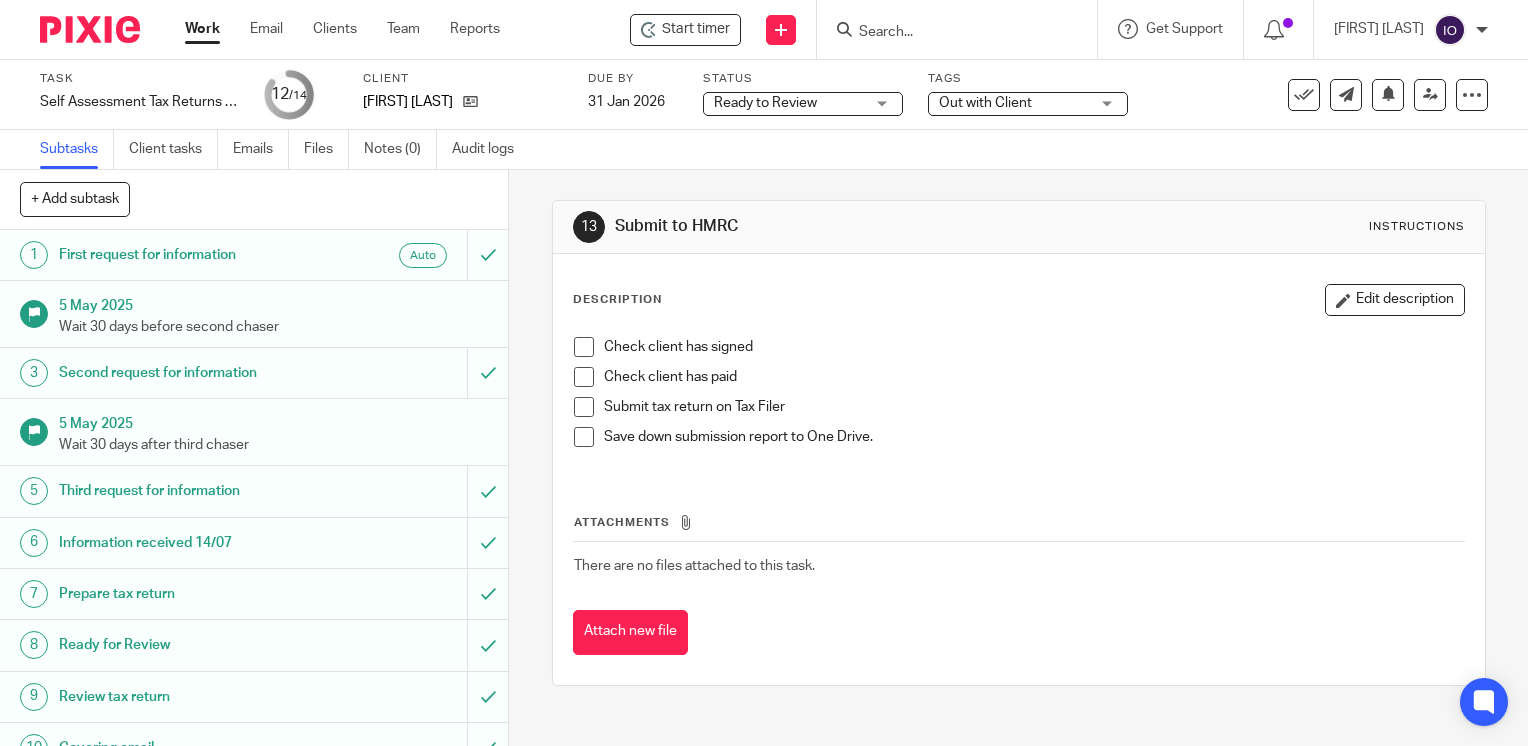 scroll, scrollTop: 0, scrollLeft: 0, axis: both 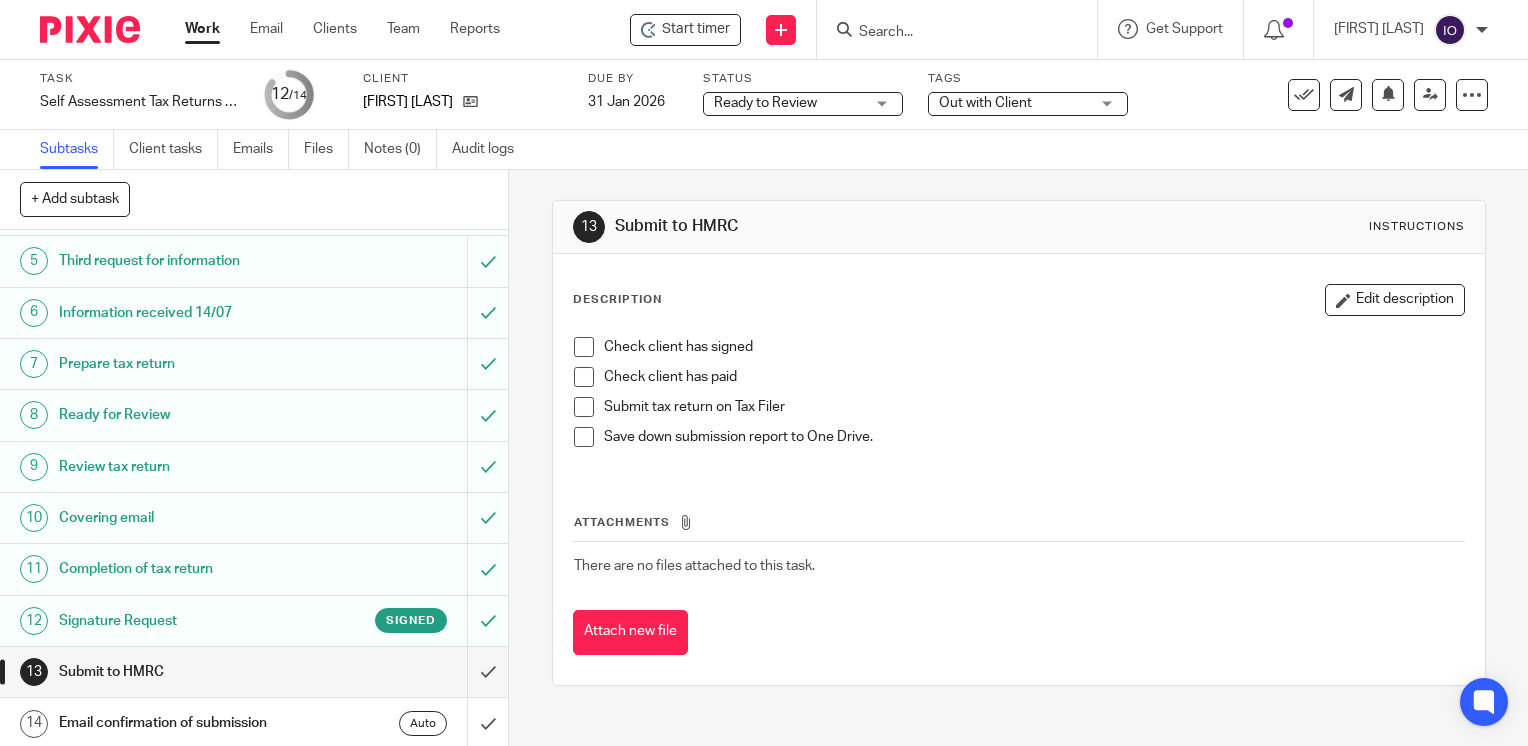 click on "Check client has signed" at bounding box center (1019, 352) 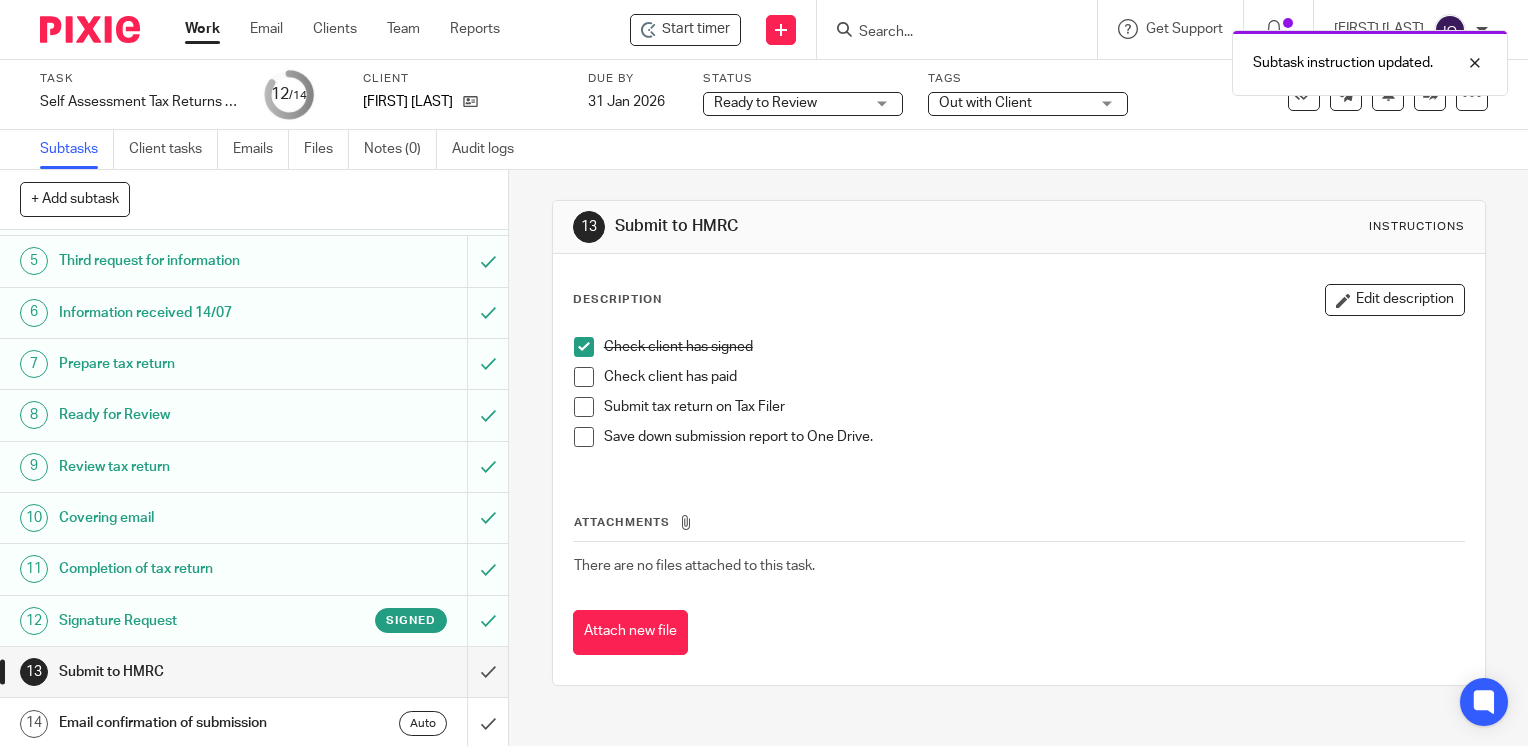 click at bounding box center (584, 377) 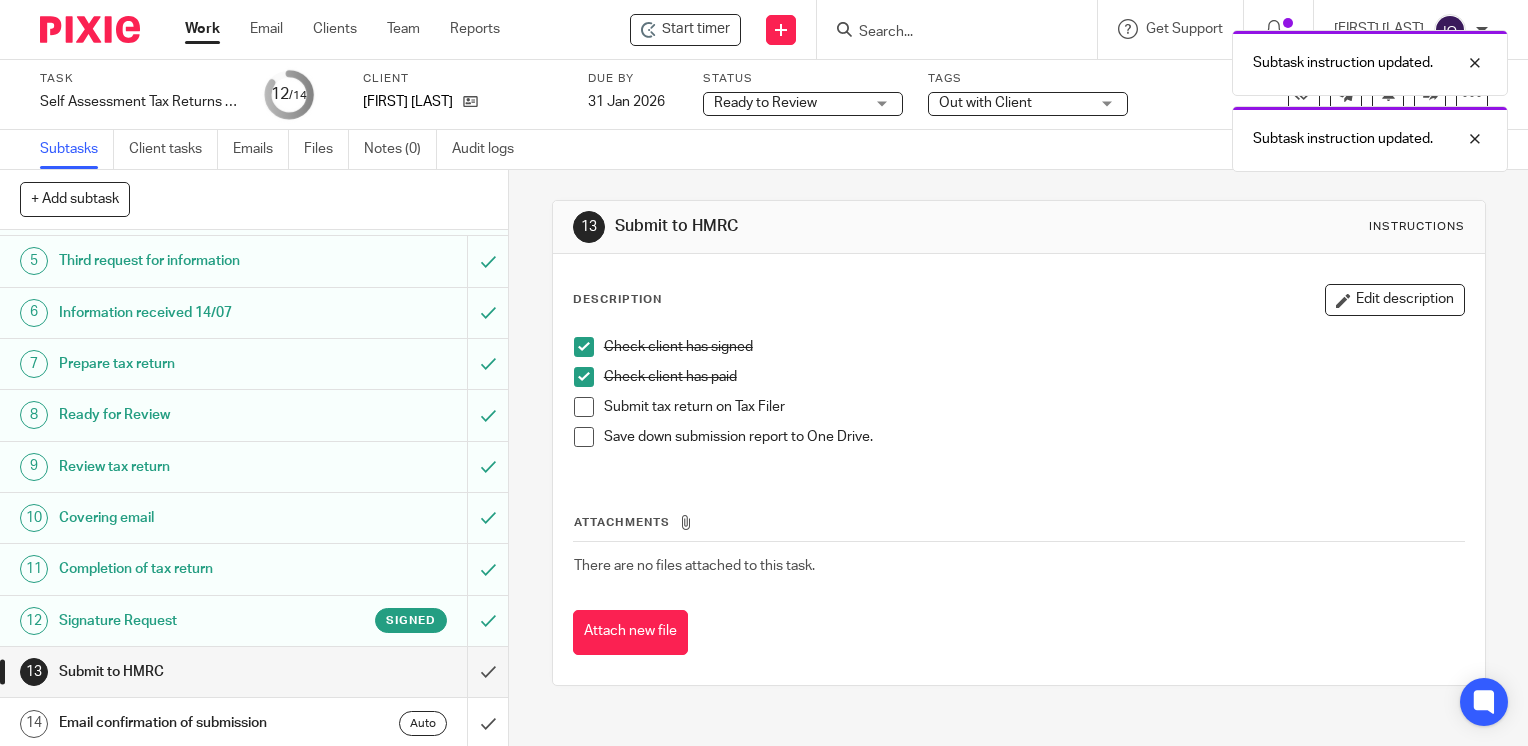 click at bounding box center (584, 407) 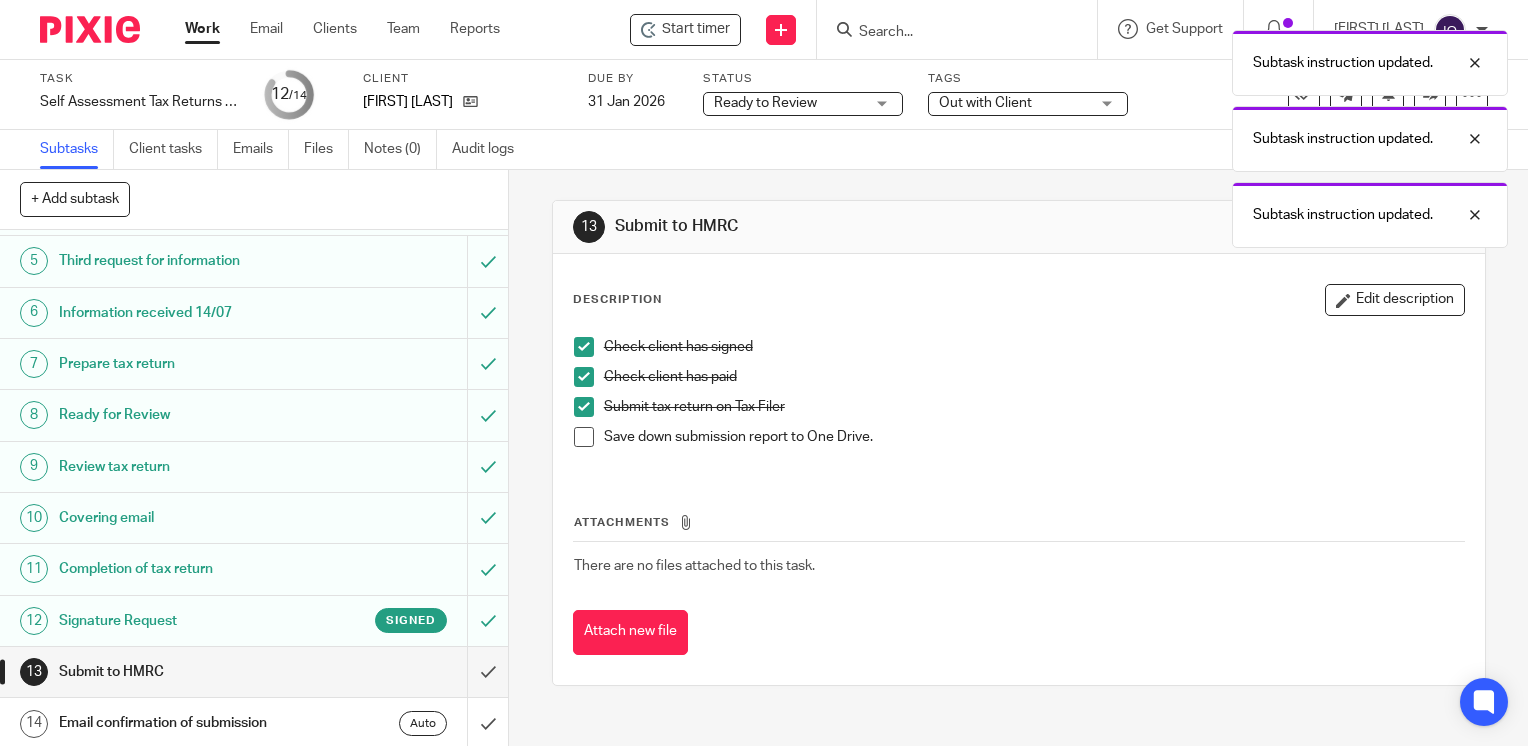 click at bounding box center (584, 437) 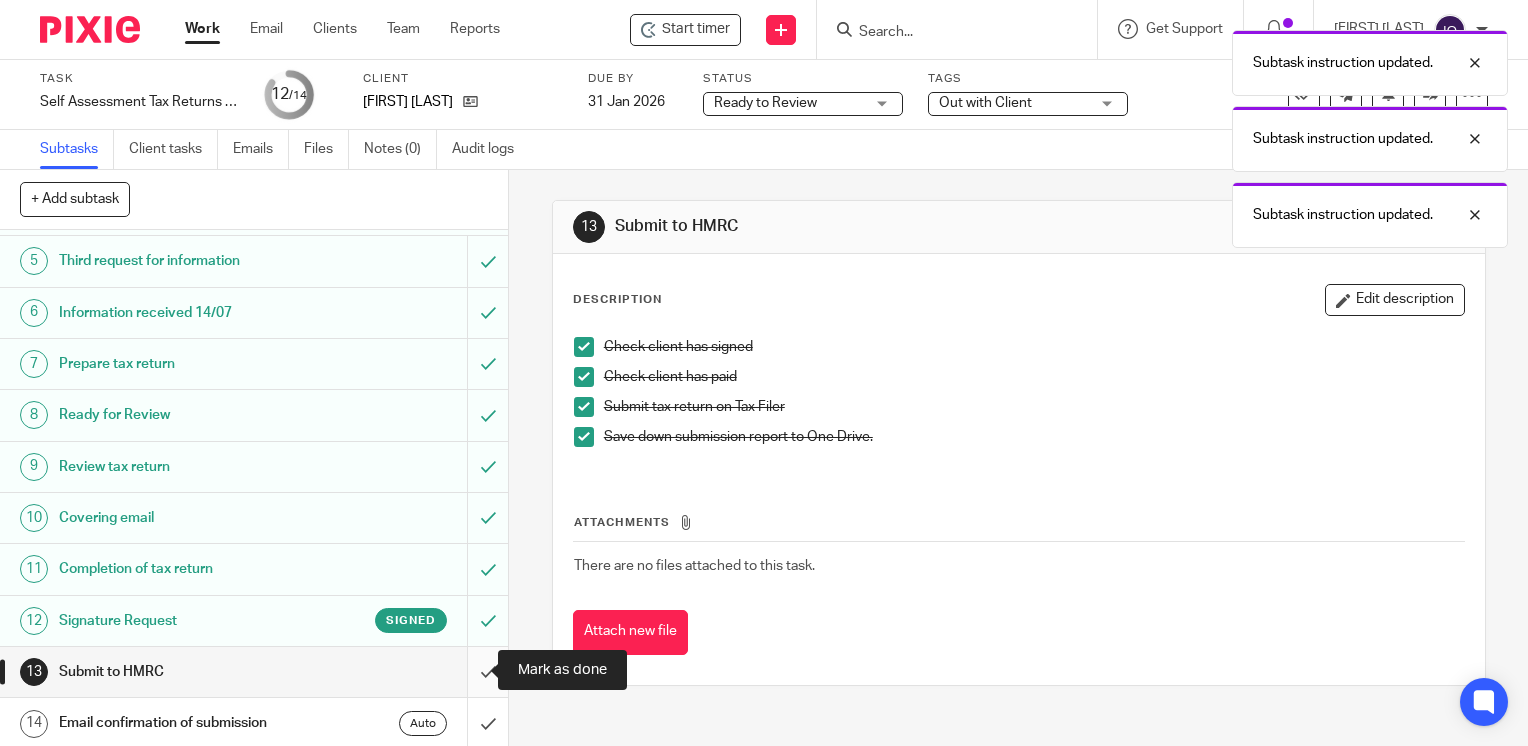 click at bounding box center [254, 672] 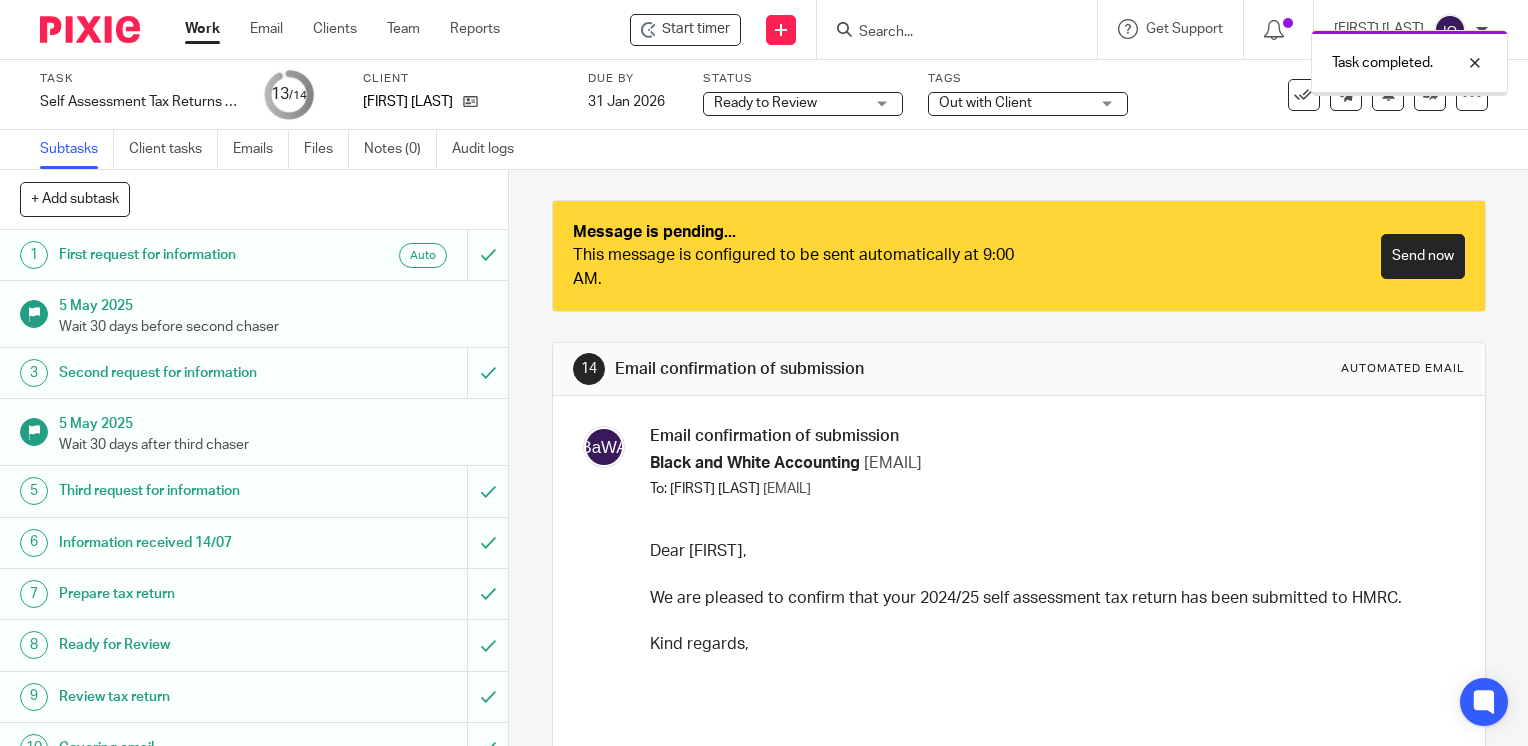 scroll, scrollTop: 0, scrollLeft: 0, axis: both 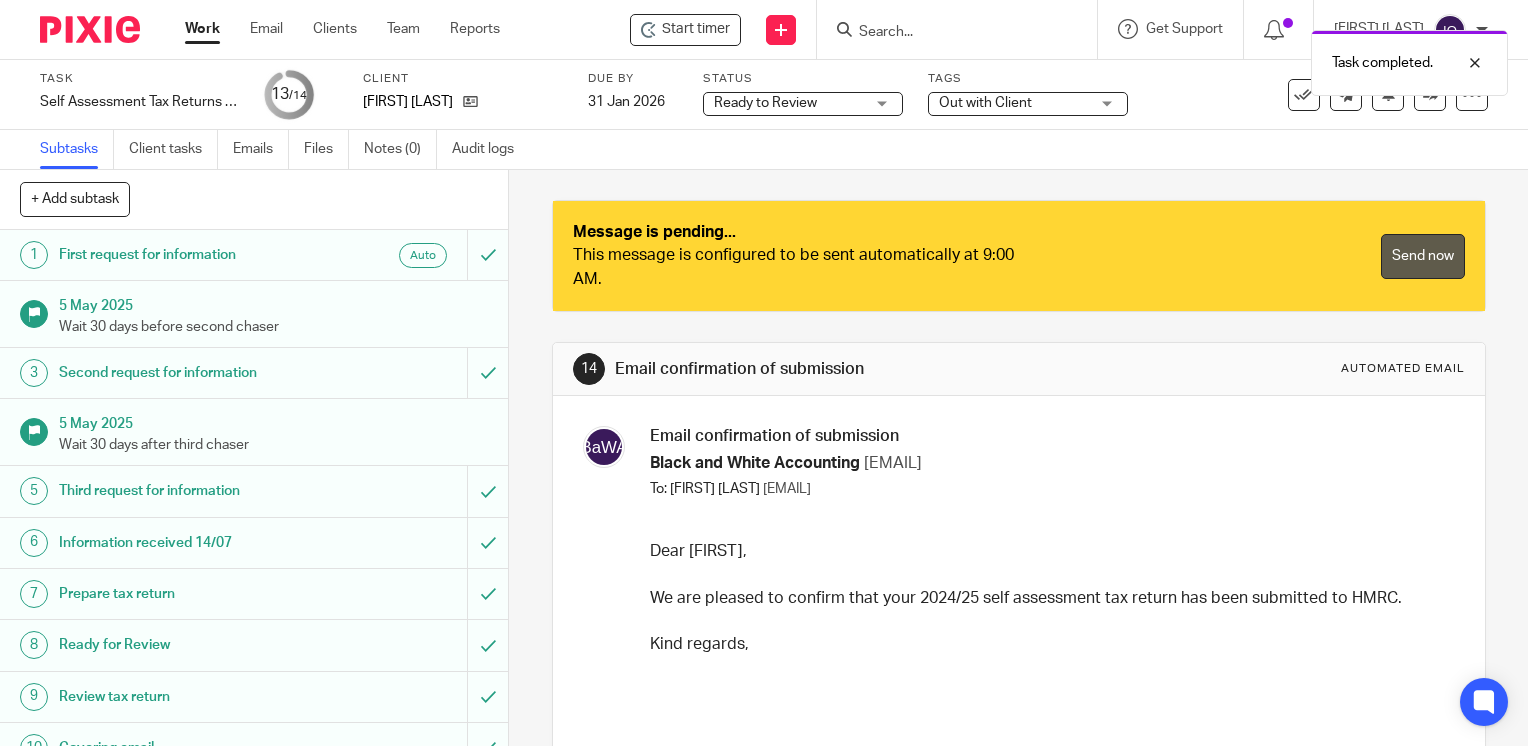 click on "Send now" at bounding box center (1423, 256) 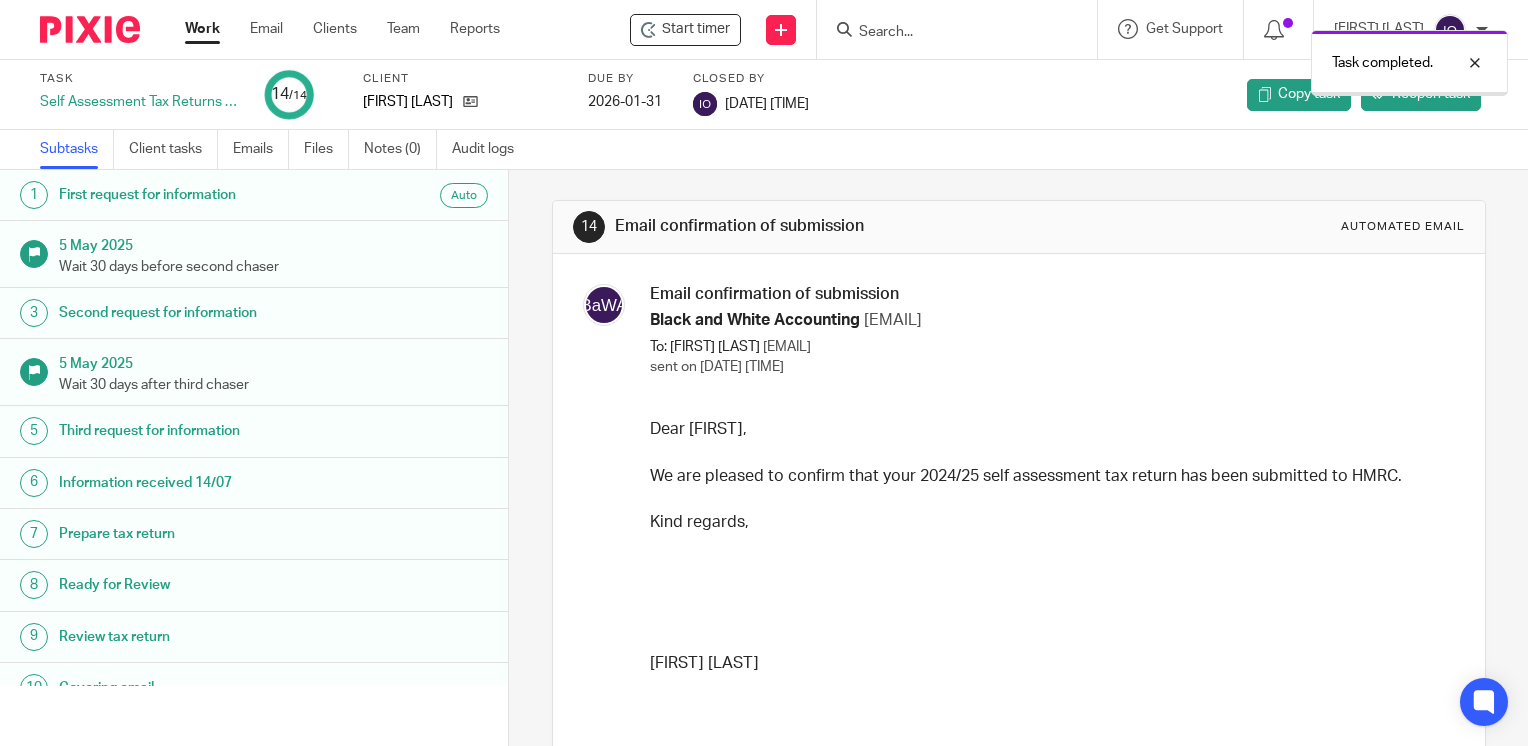 scroll, scrollTop: 0, scrollLeft: 0, axis: both 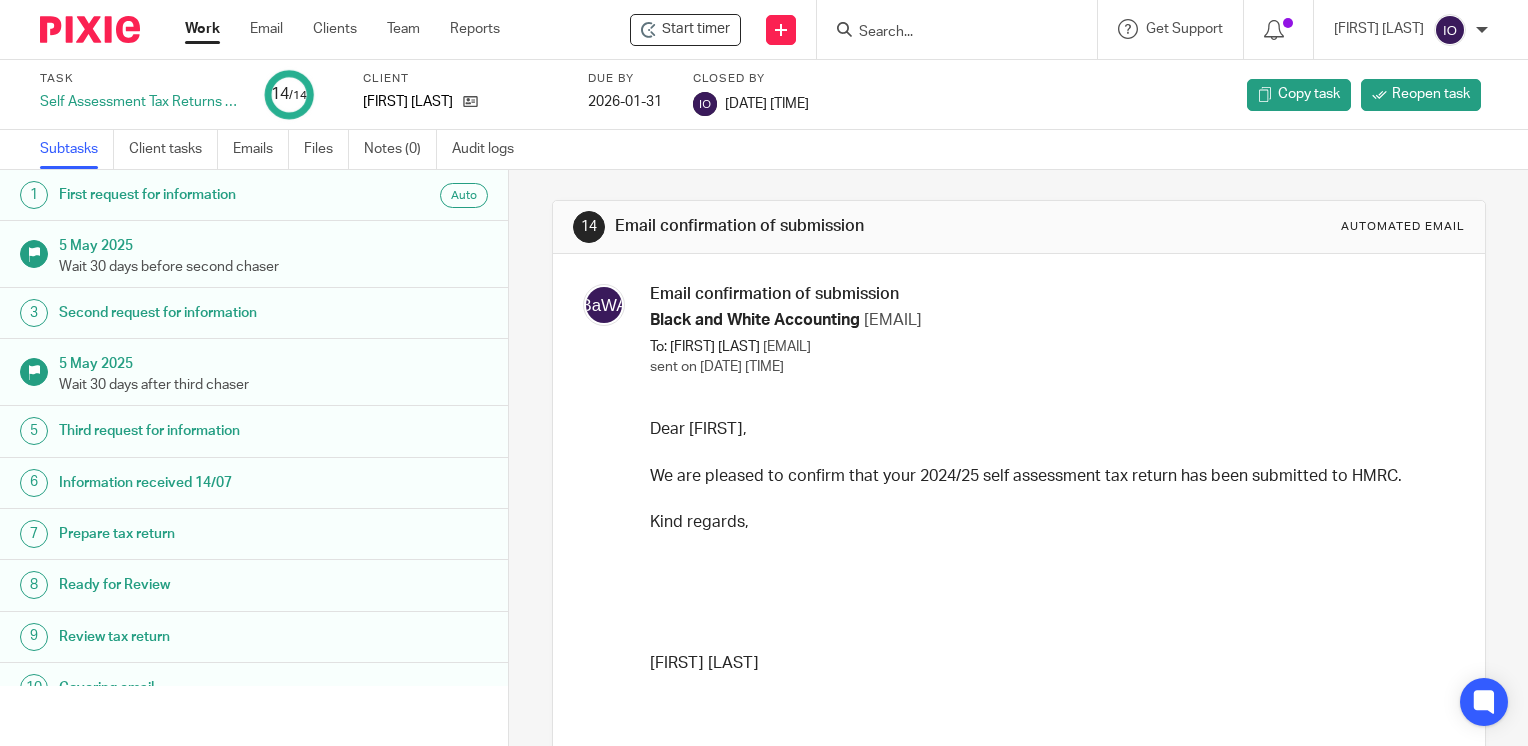 click on "Work" at bounding box center [202, 29] 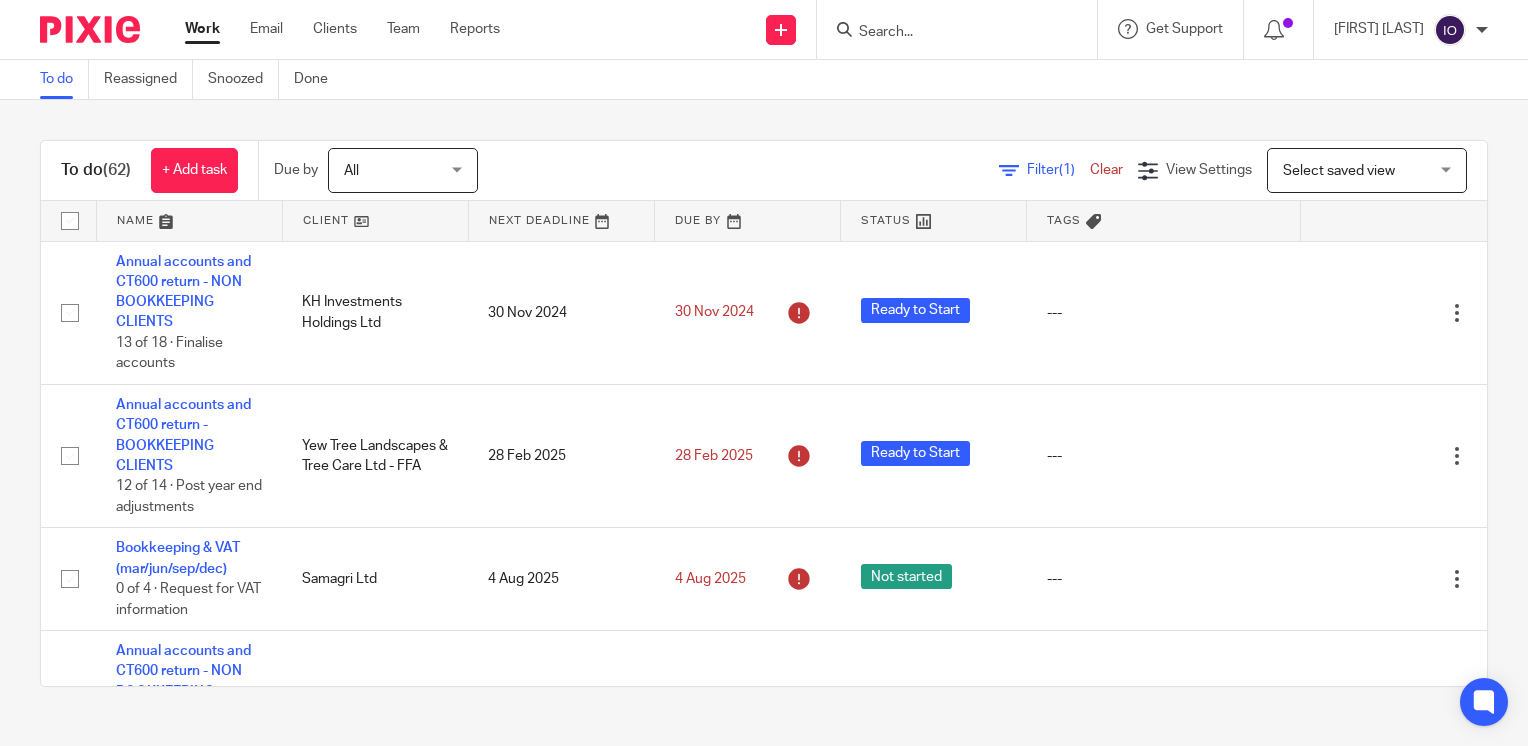 scroll, scrollTop: 0, scrollLeft: 0, axis: both 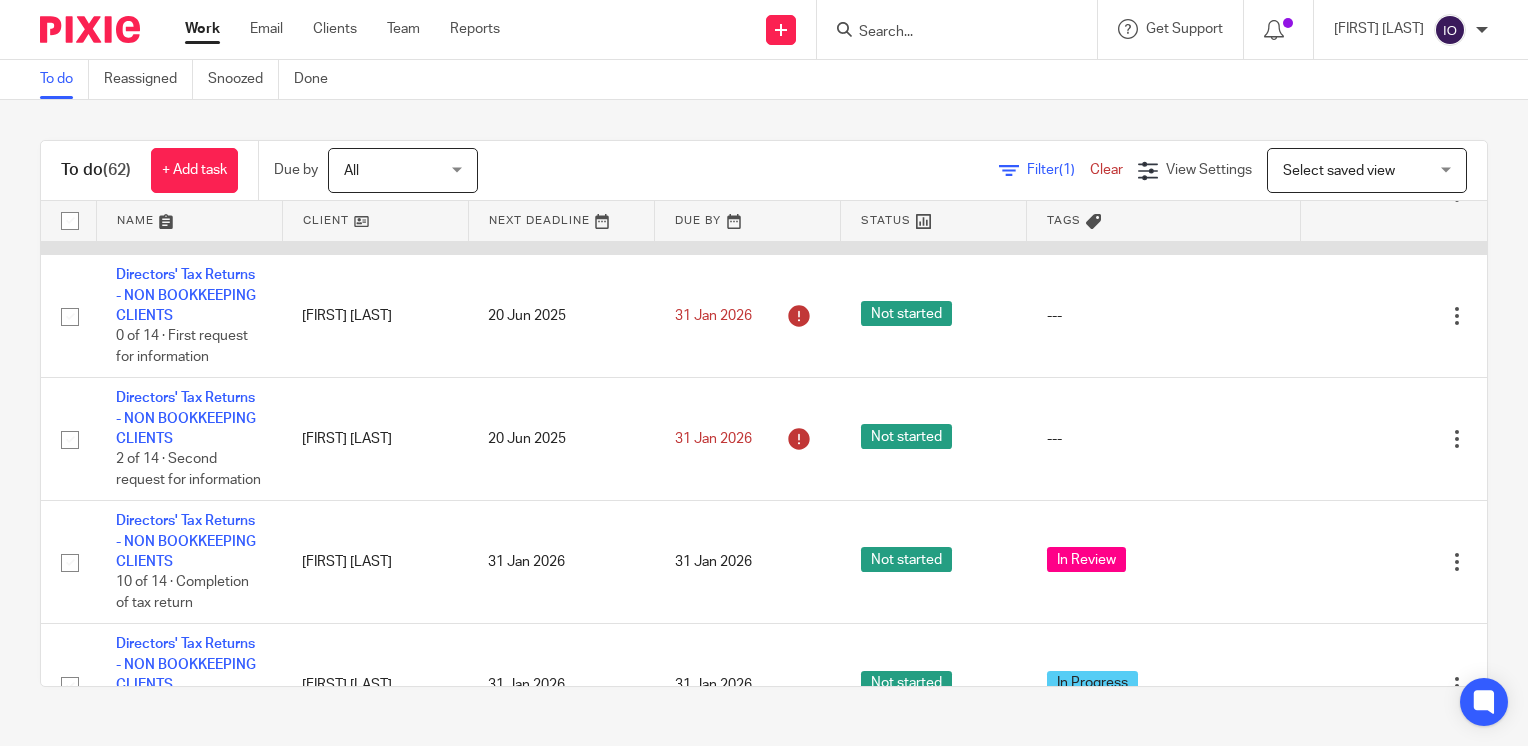 click on "Helen Bruce-Radcliffe" at bounding box center [375, 193] 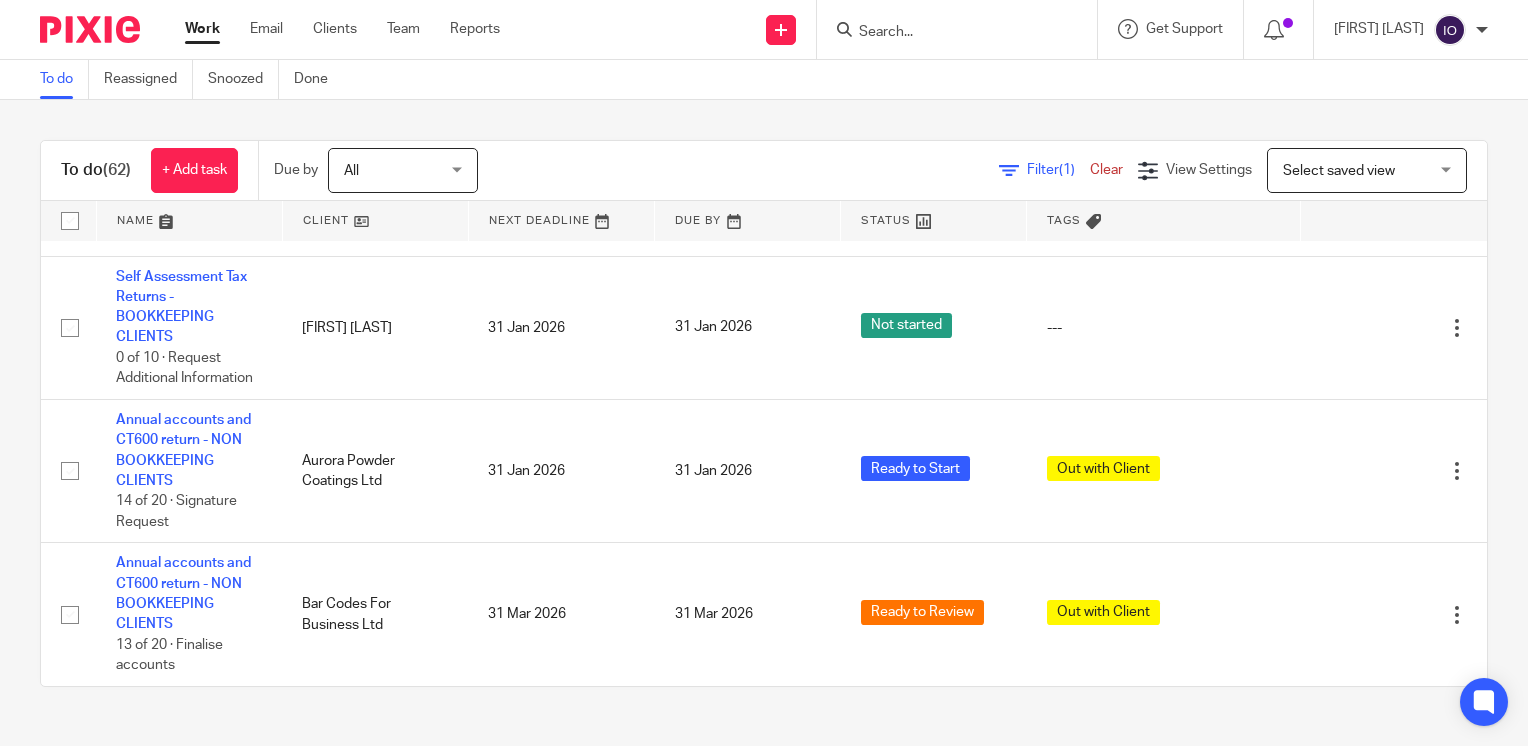 scroll, scrollTop: 8656, scrollLeft: 0, axis: vertical 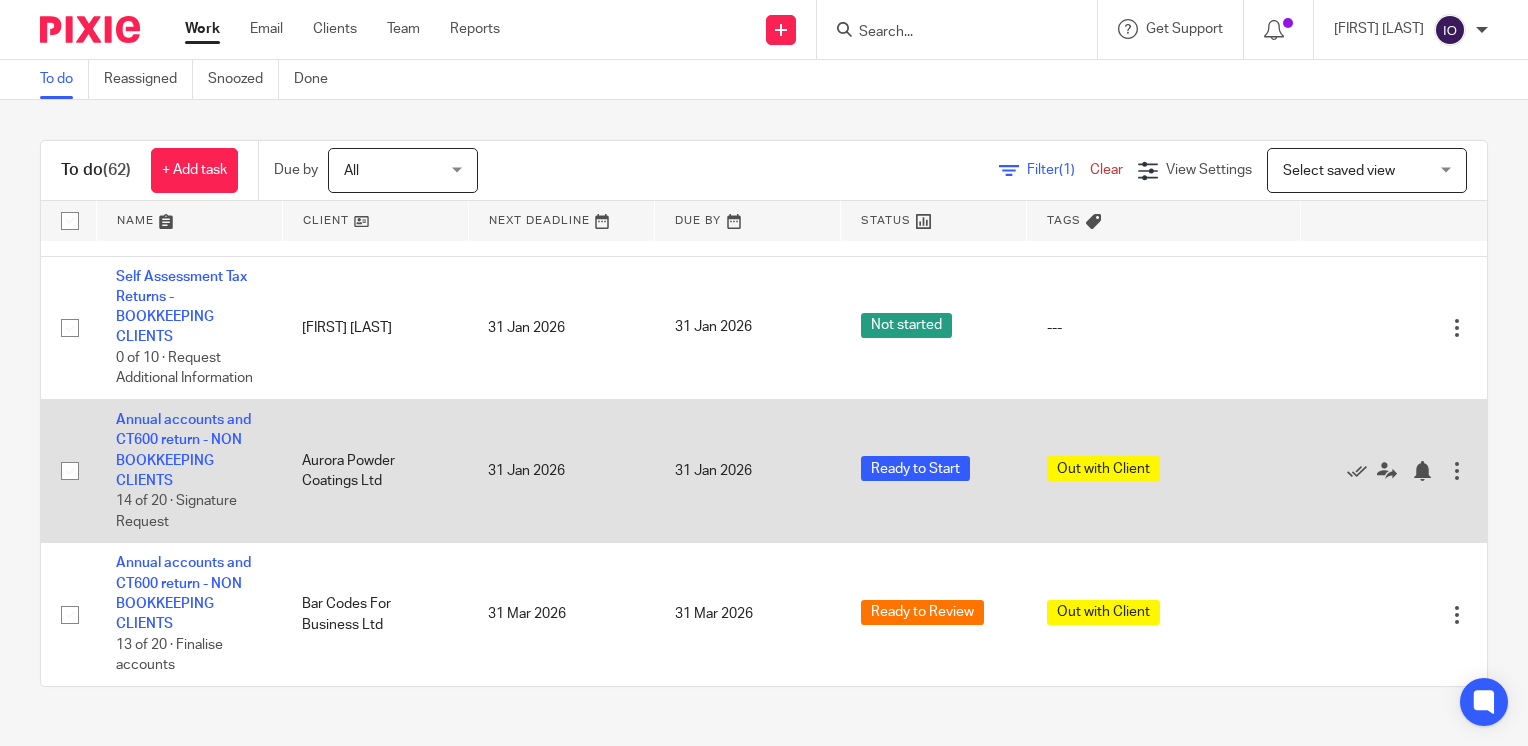 click on "Annual accounts and CT600 return - NON BOOKKEEPING CLIENTS
14
of
20 ·
Signature Request" at bounding box center [189, 470] 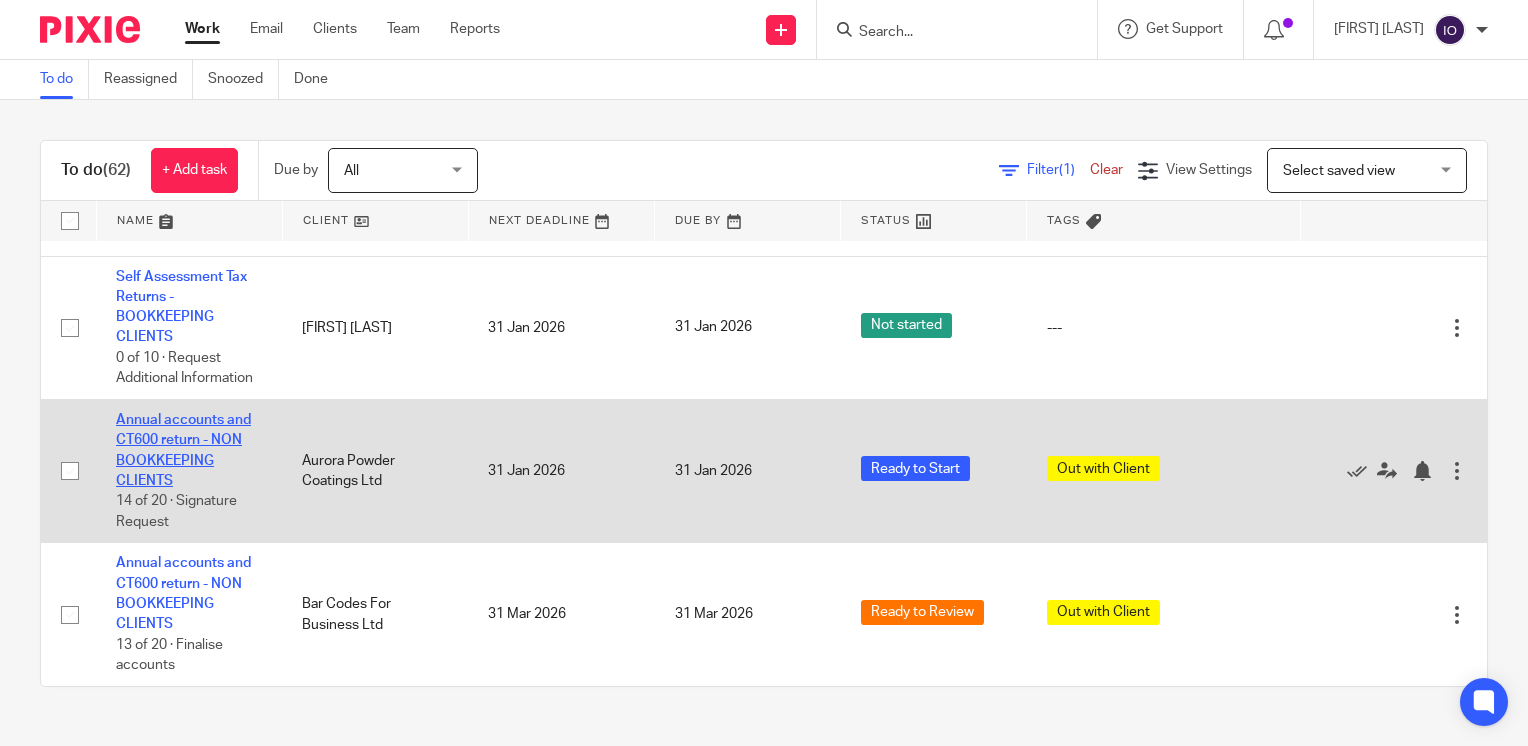 click on "Annual accounts and CT600 return - NON BOOKKEEPING CLIENTS" at bounding box center [183, 450] 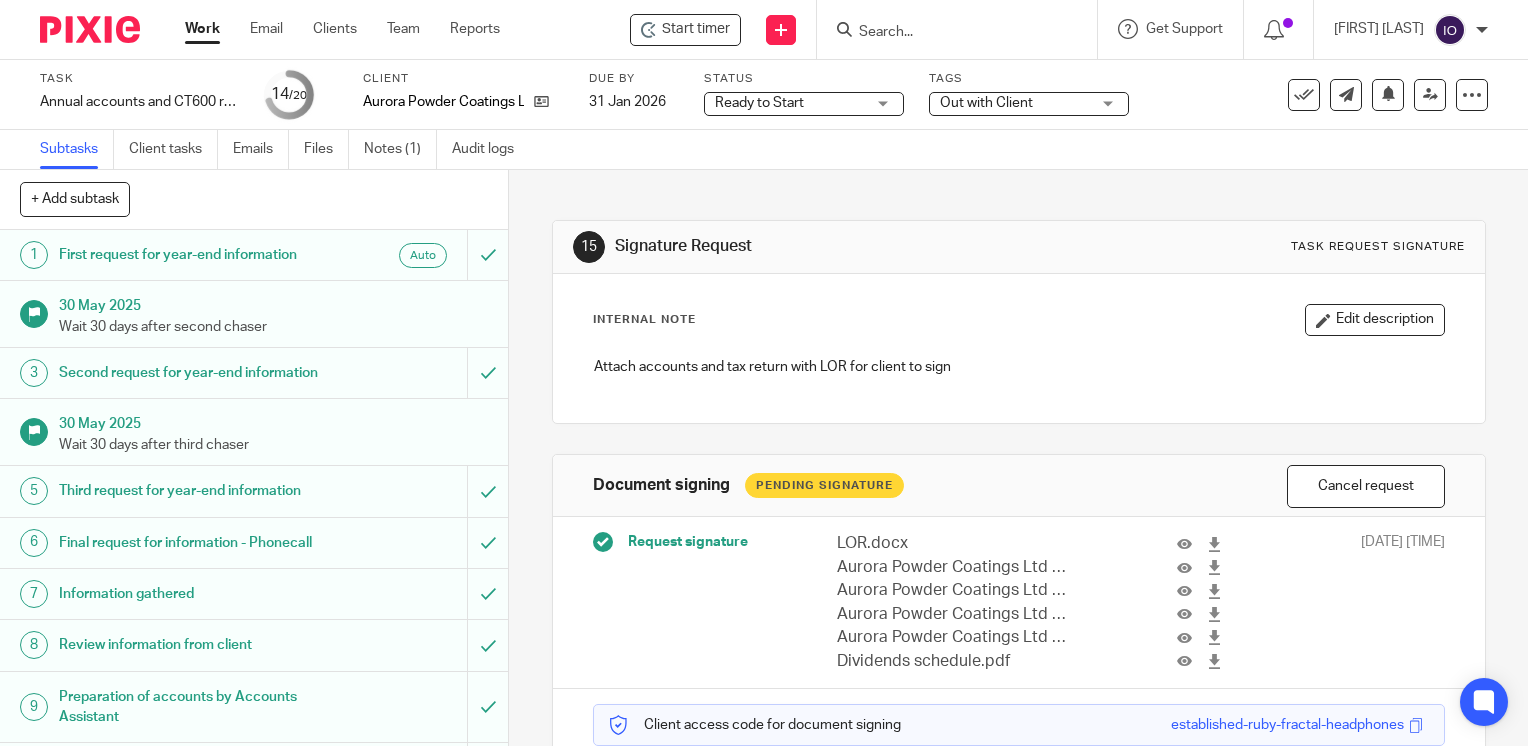 scroll, scrollTop: 0, scrollLeft: 0, axis: both 